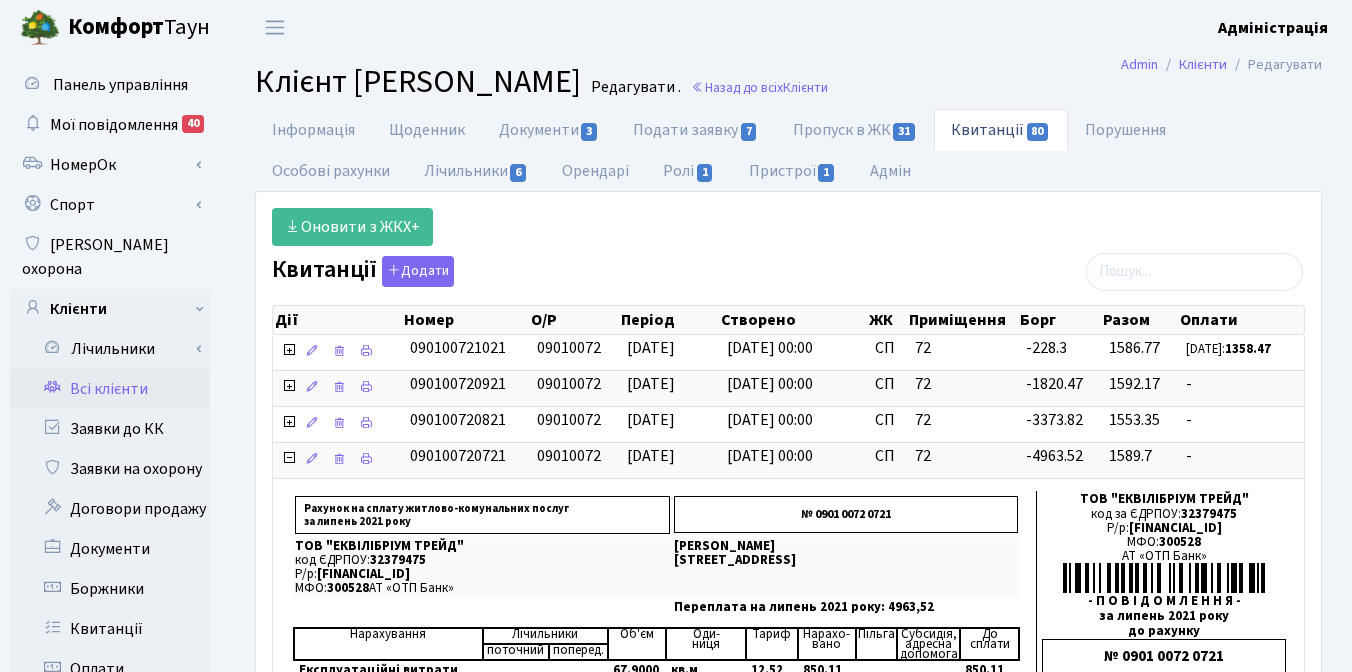 select on "25" 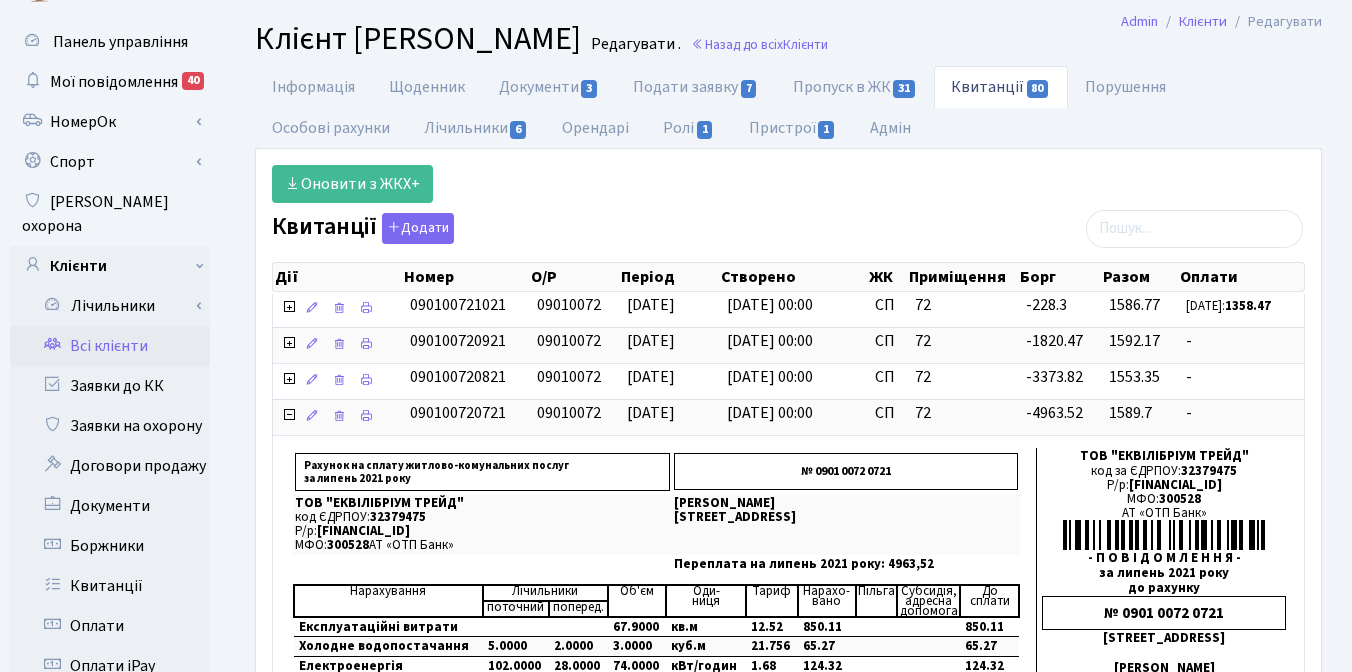 scroll, scrollTop: 0, scrollLeft: 0, axis: both 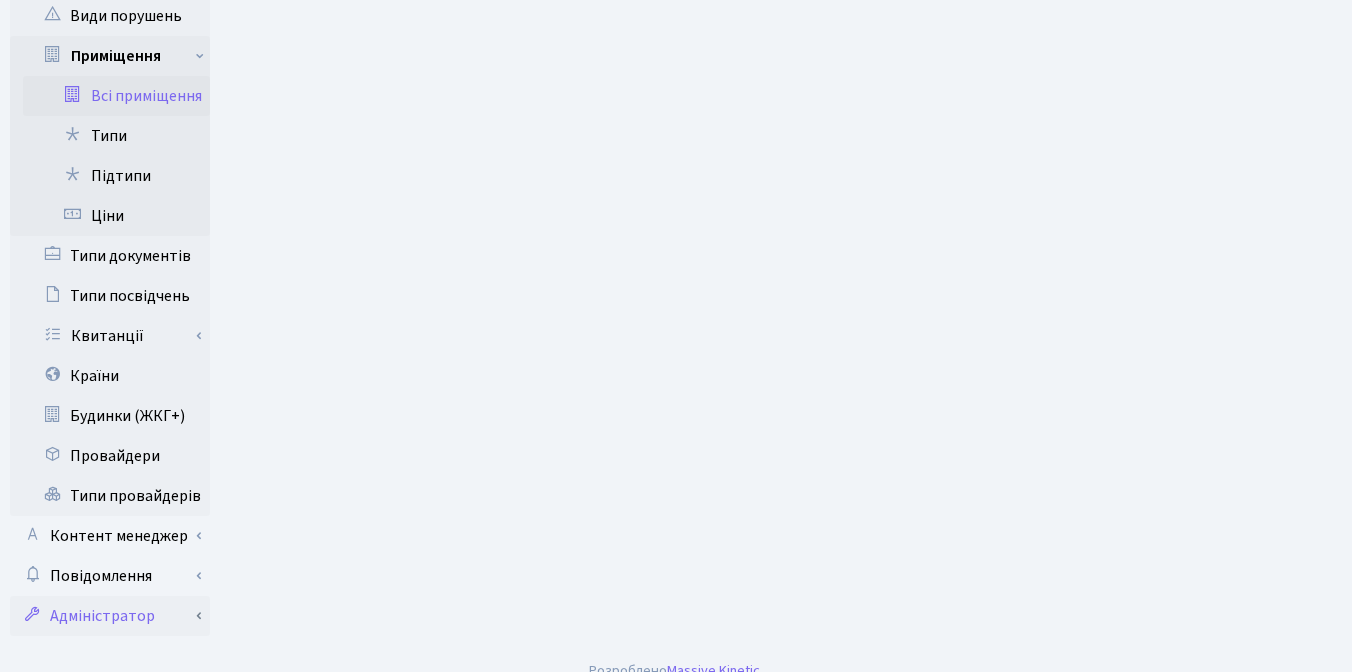 click on "Адміністратор" at bounding box center (110, 616) 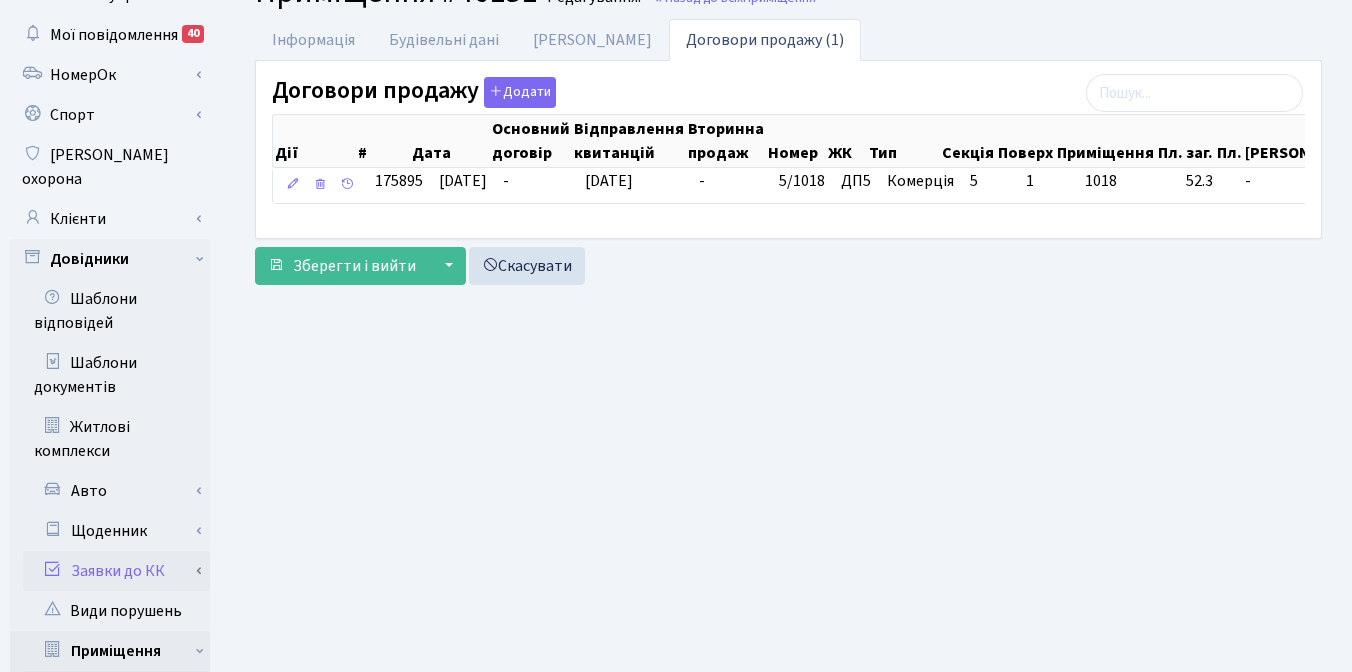 scroll, scrollTop: 0, scrollLeft: 0, axis: both 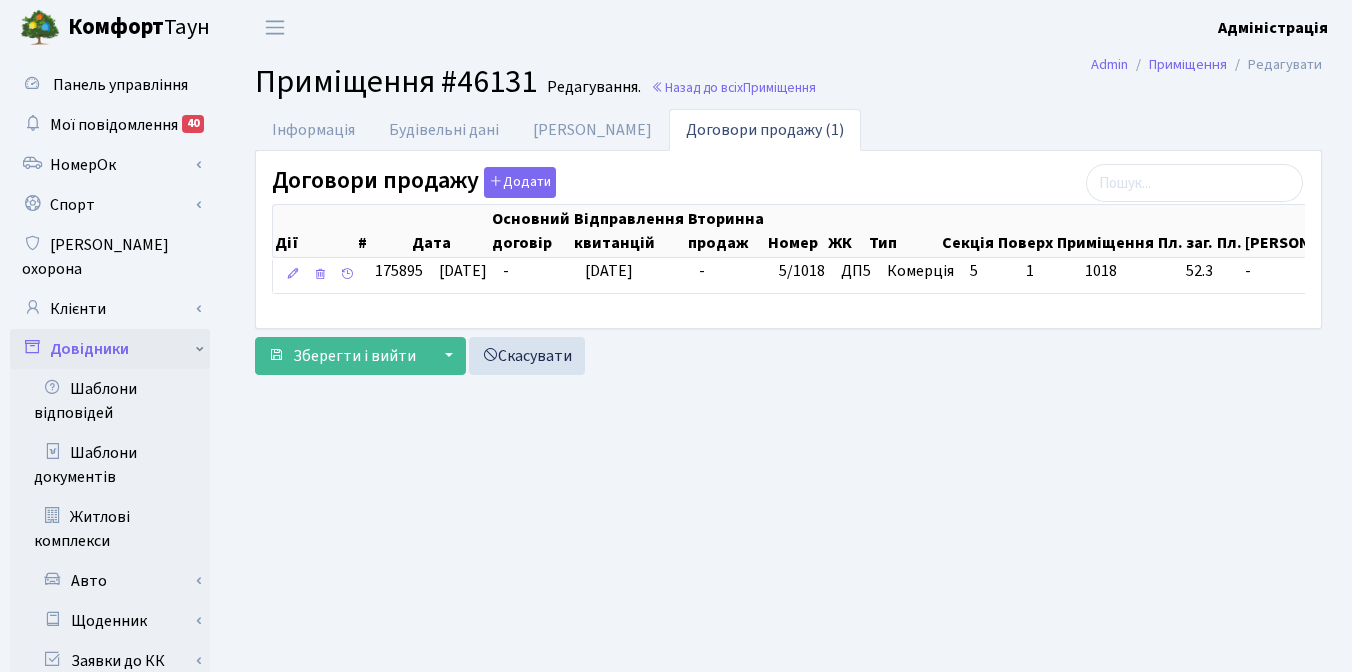 click on "Довідники" at bounding box center (110, 349) 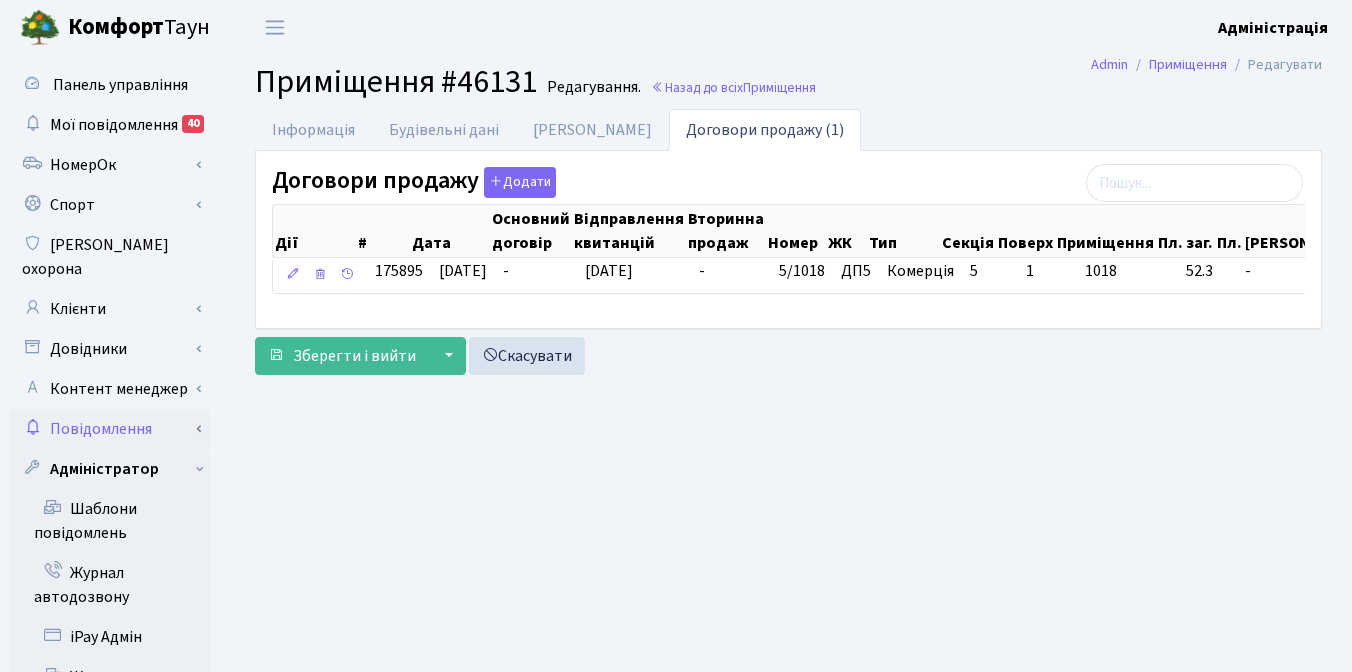 click on "Повідомлення" at bounding box center [110, 429] 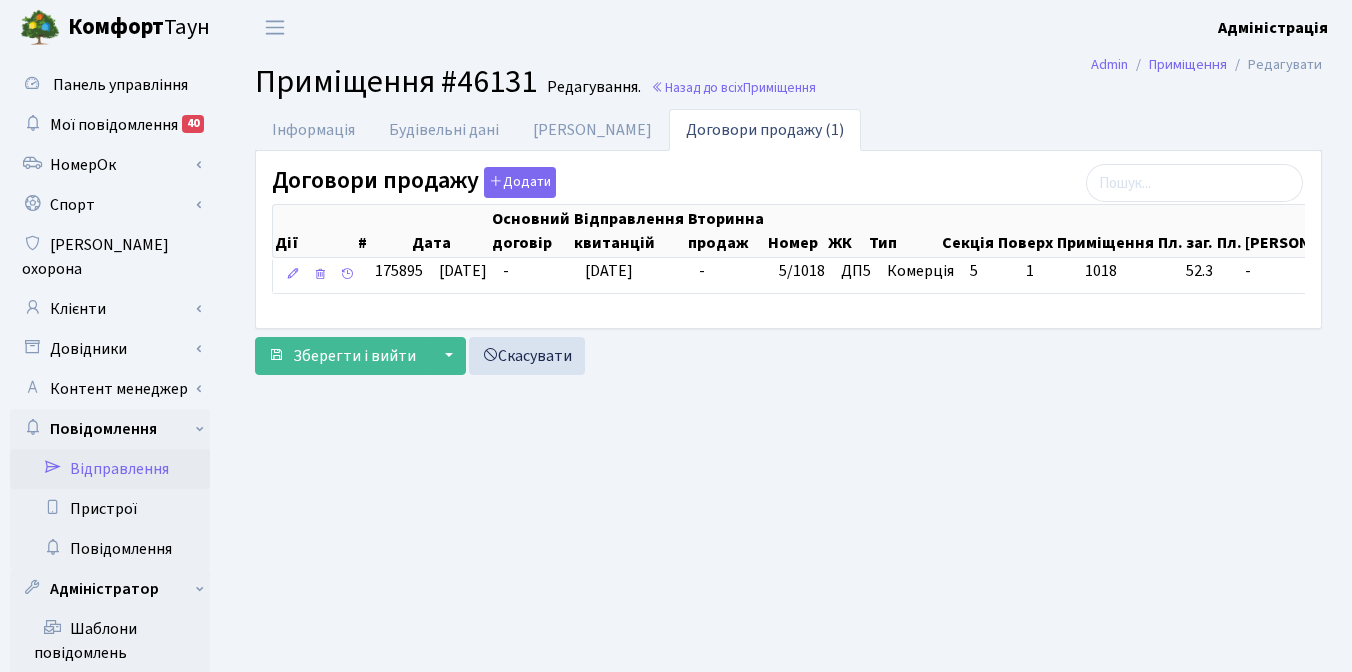 click on "Відправлення" at bounding box center [110, 469] 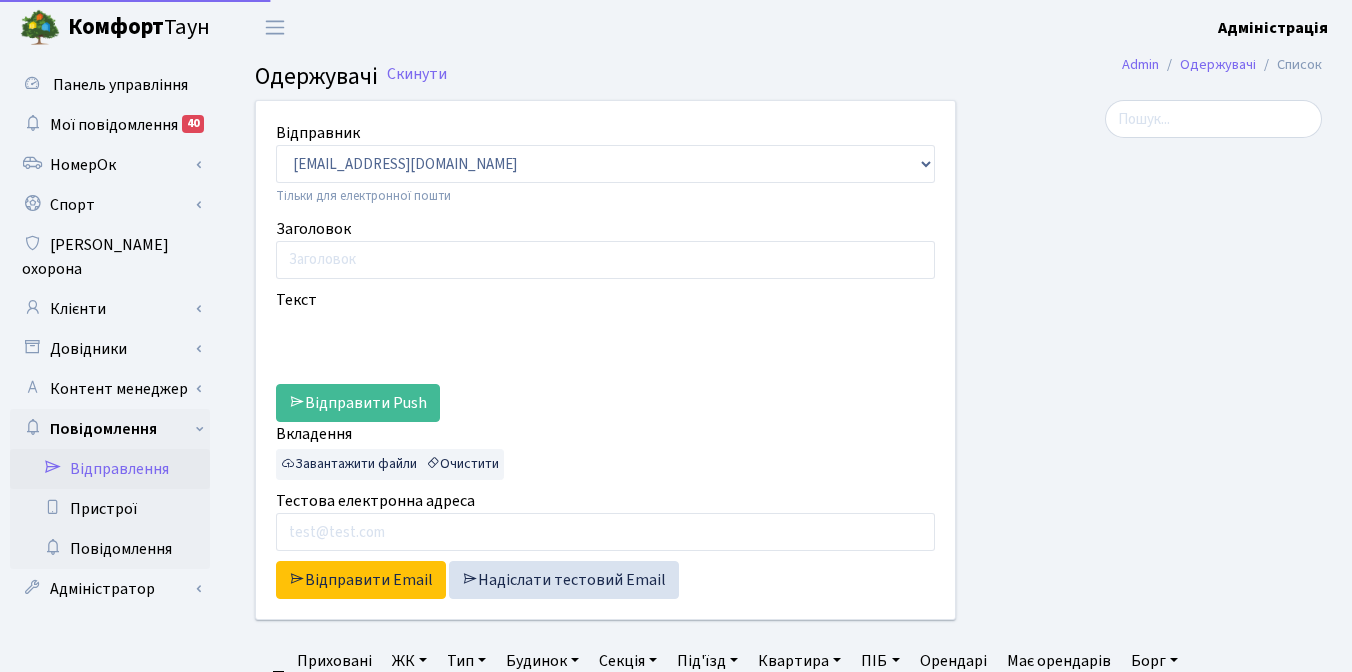 select on "25" 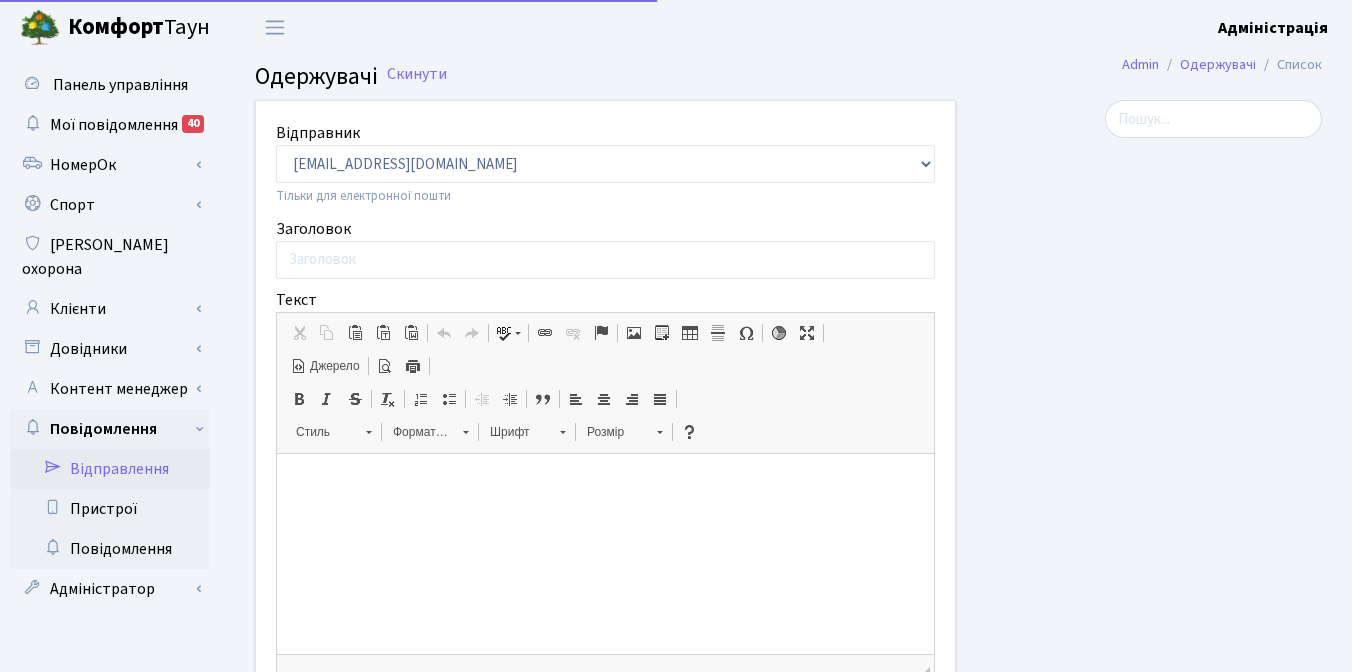 scroll, scrollTop: 0, scrollLeft: 0, axis: both 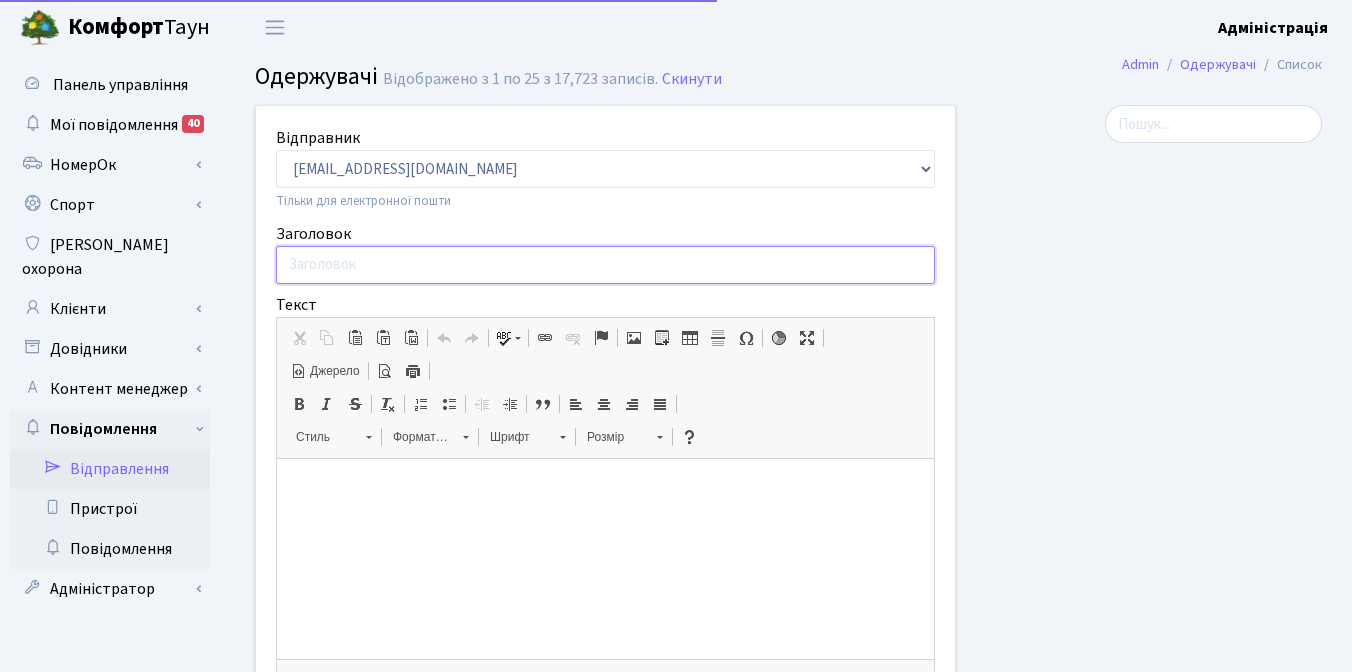 click on "Заголовок" at bounding box center [605, 265] 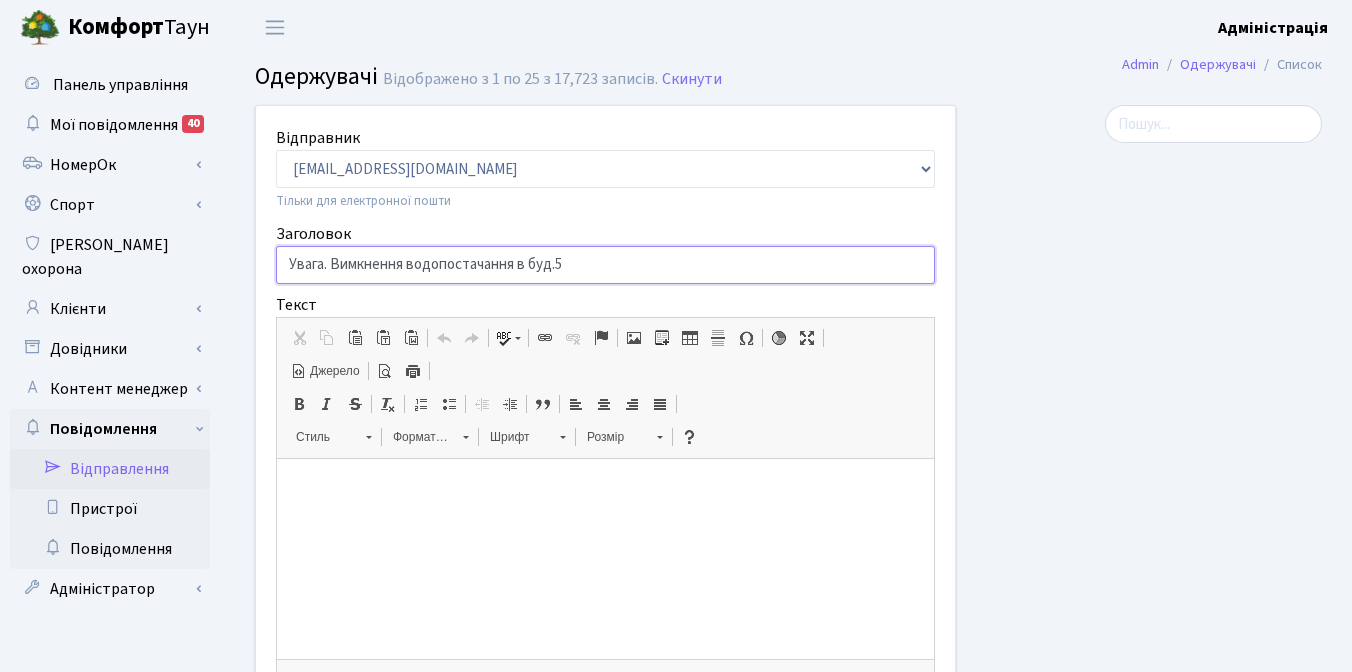 type on "Увага. Вимкнення водопостачання в буд.5" 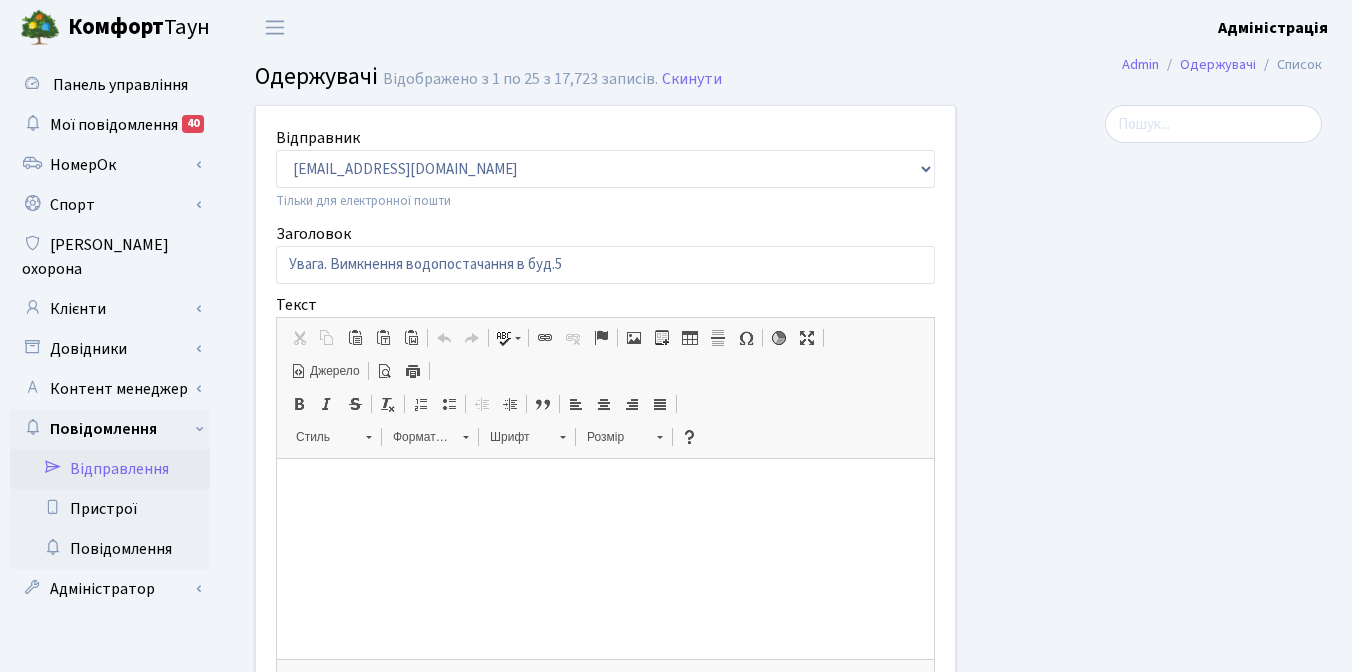 click at bounding box center (605, 489) 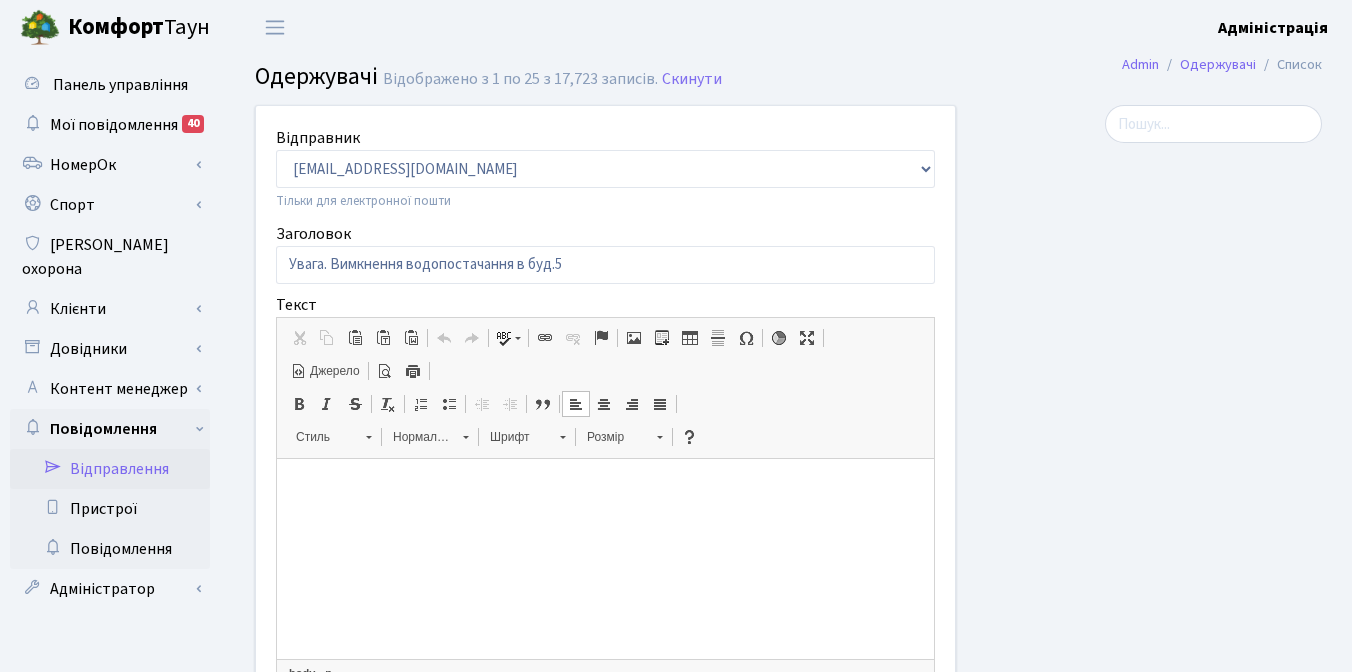 type 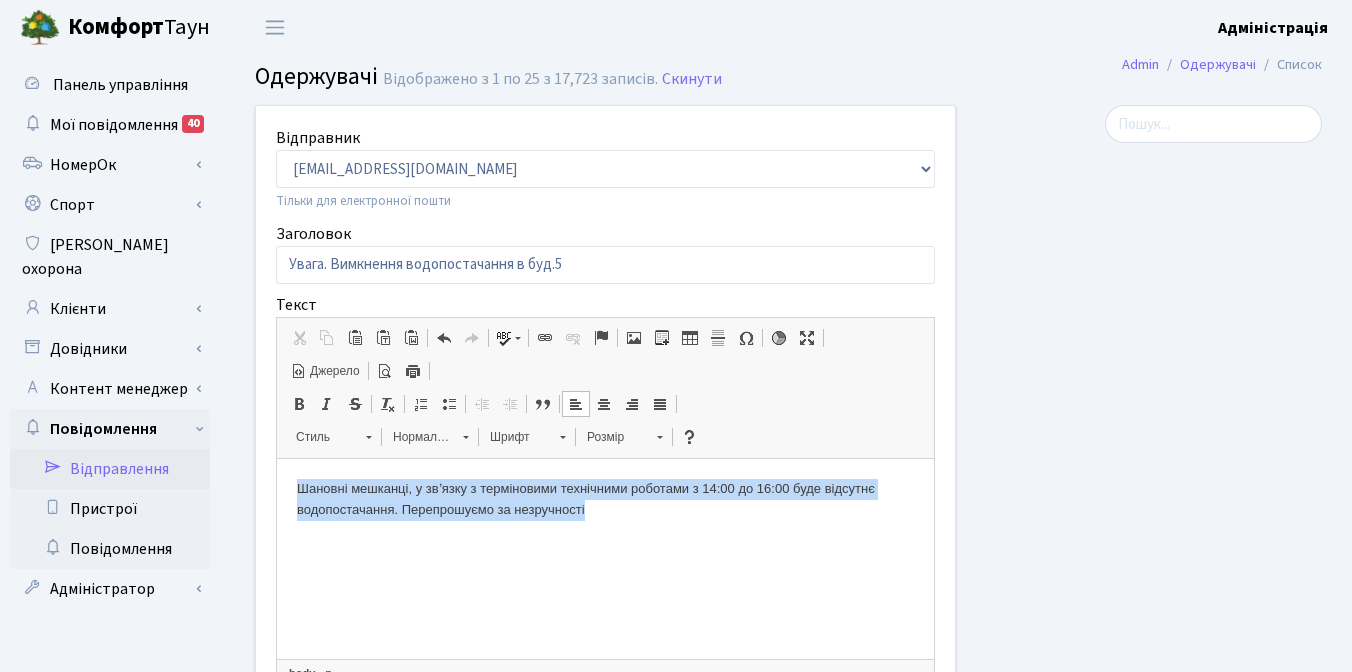 drag, startPoint x: 622, startPoint y: 510, endPoint x: 291, endPoint y: 488, distance: 331.73032 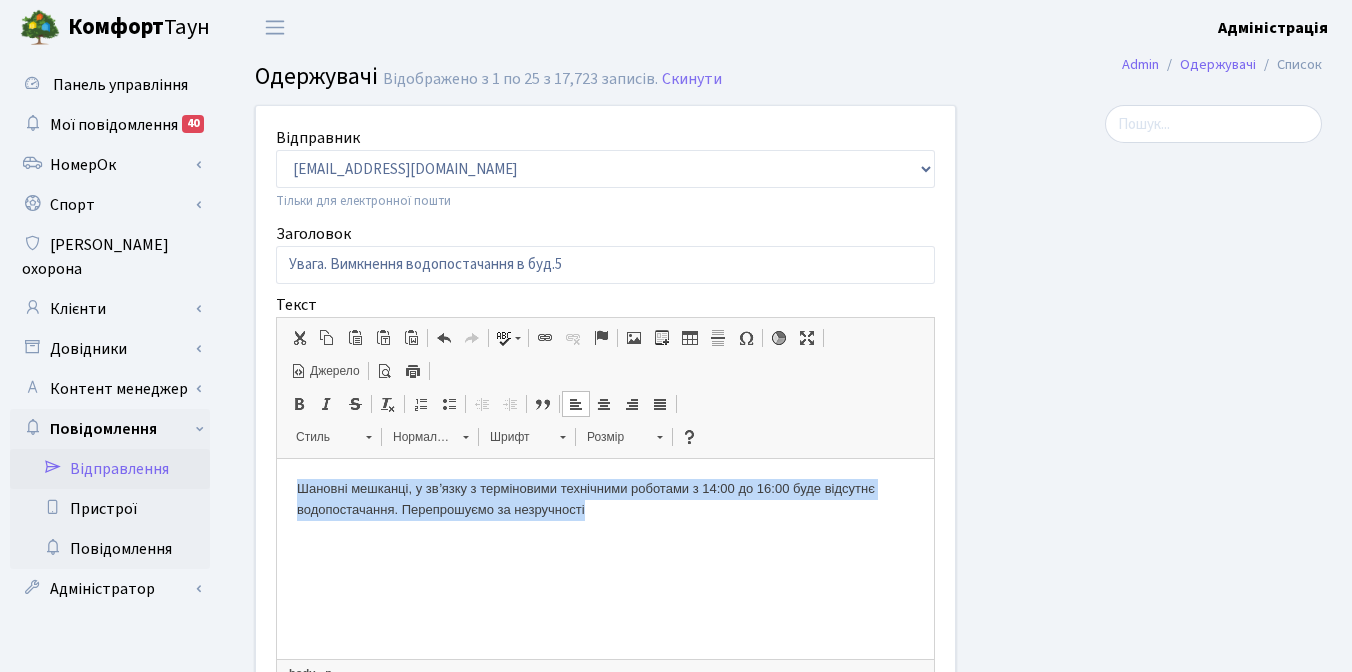 copy on "Шановні мешканці, у звʼязку з терміновими технічними роботами з 14:00 до 16:00 буде відсутнє водопостачання. Перепрошуємо за незручності" 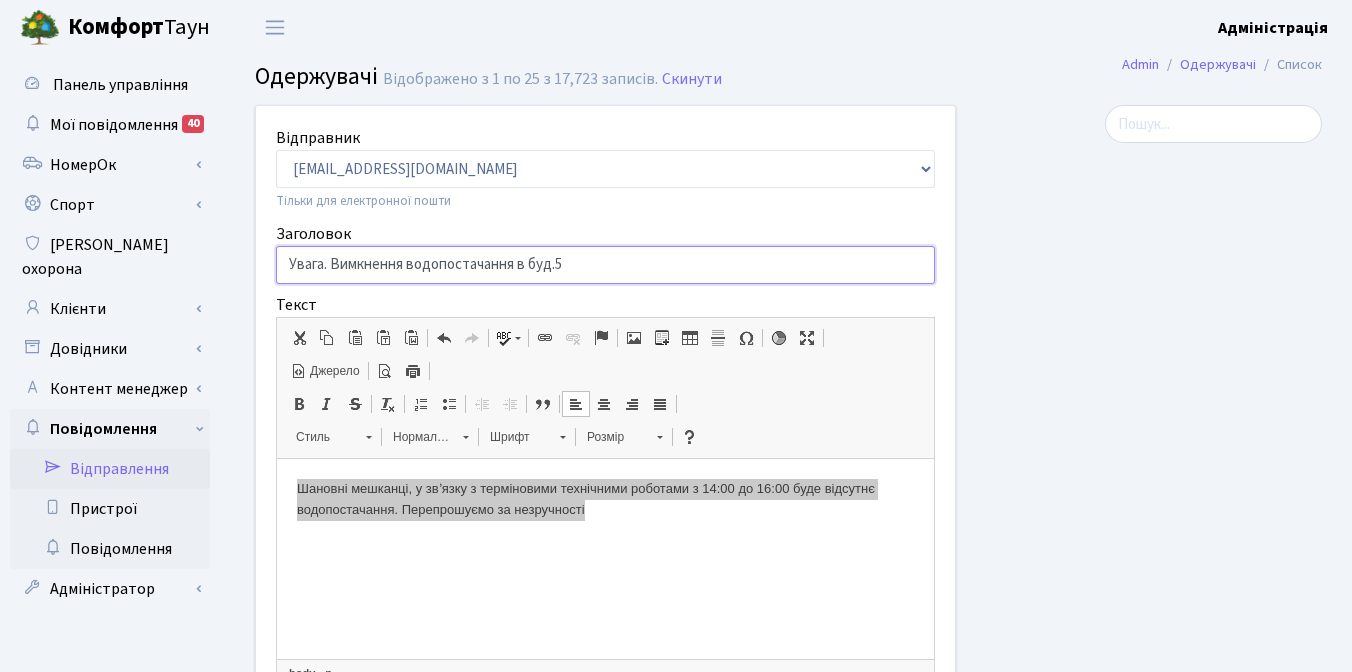 drag, startPoint x: 579, startPoint y: 264, endPoint x: 272, endPoint y: 254, distance: 307.1628 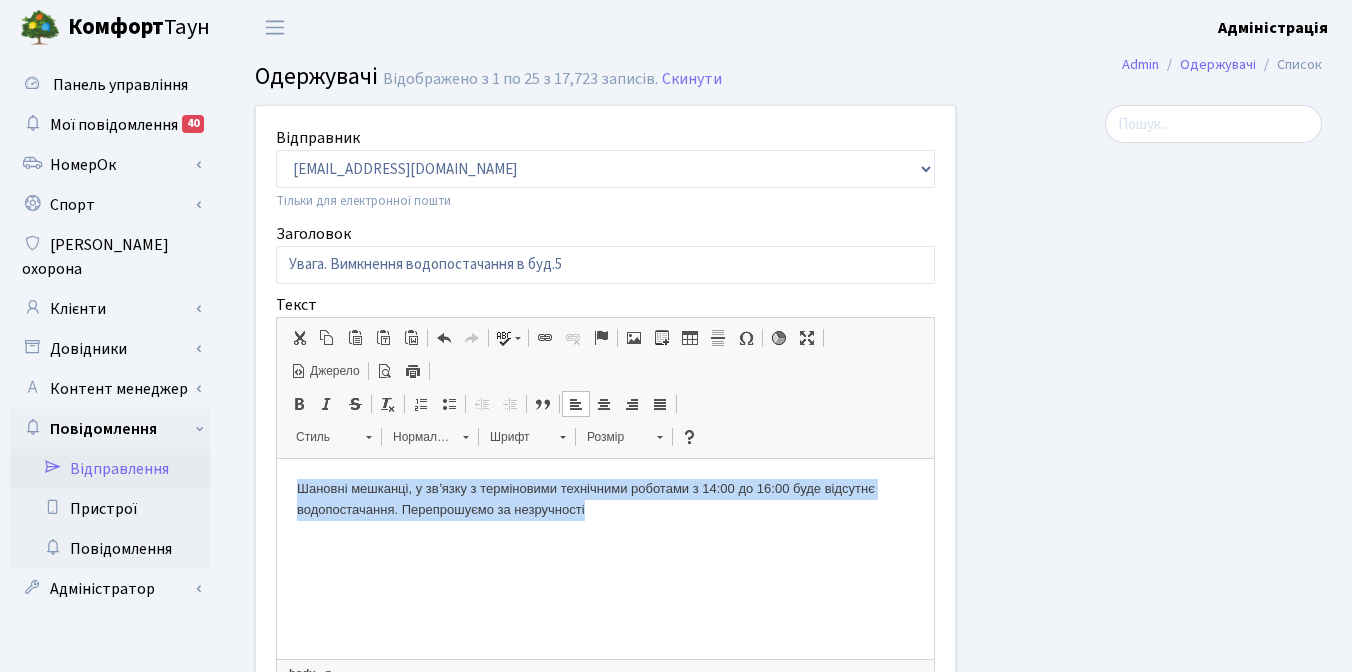 click on "Шановні мешканці, у звʼязку з терміновими технічними роботами з 14:00 до 16:00 буде відсутнє водопостачання. Перепрошуємо за незручності" at bounding box center [605, 500] 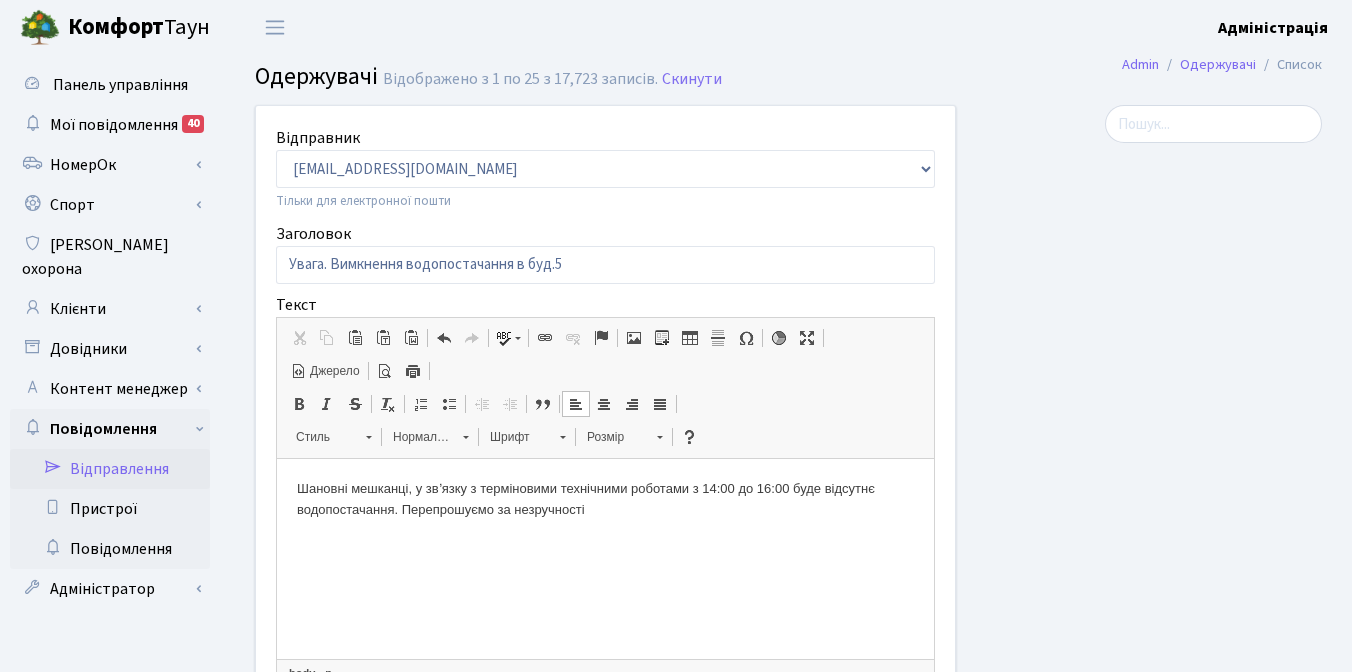 click on "Джерело" at bounding box center [325, 371] 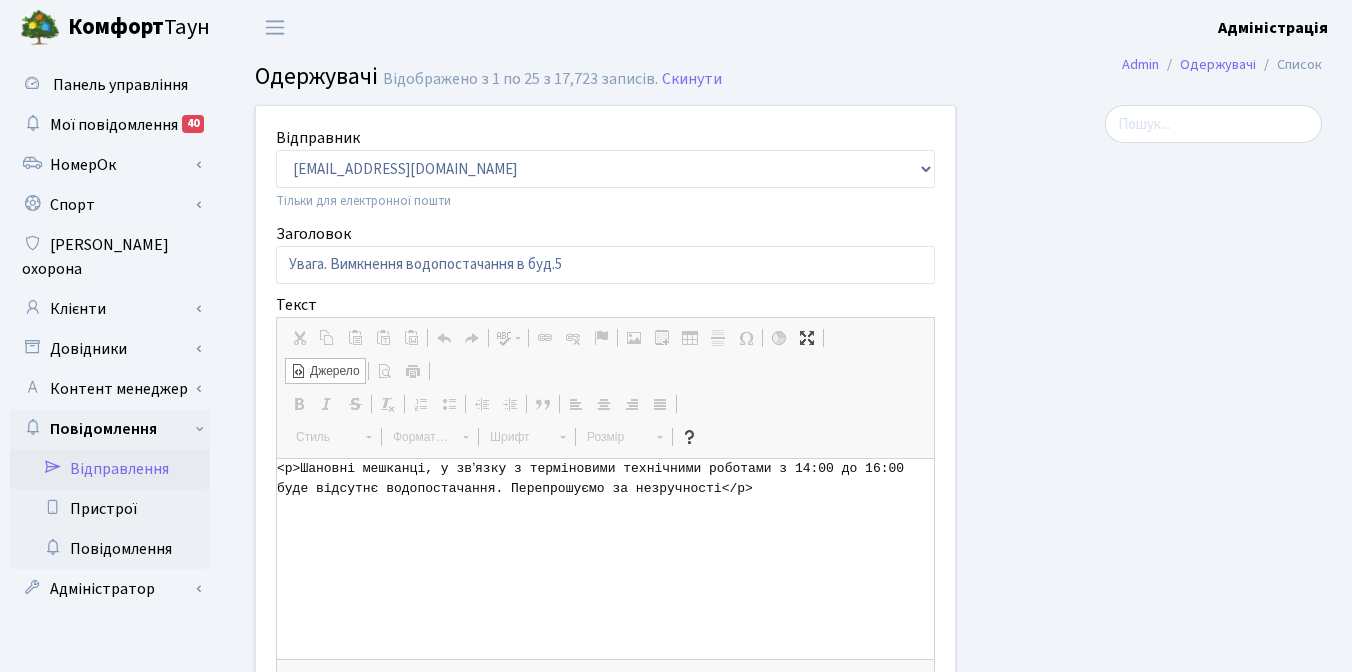 drag, startPoint x: 761, startPoint y: 491, endPoint x: 254, endPoint y: 471, distance: 507.39432 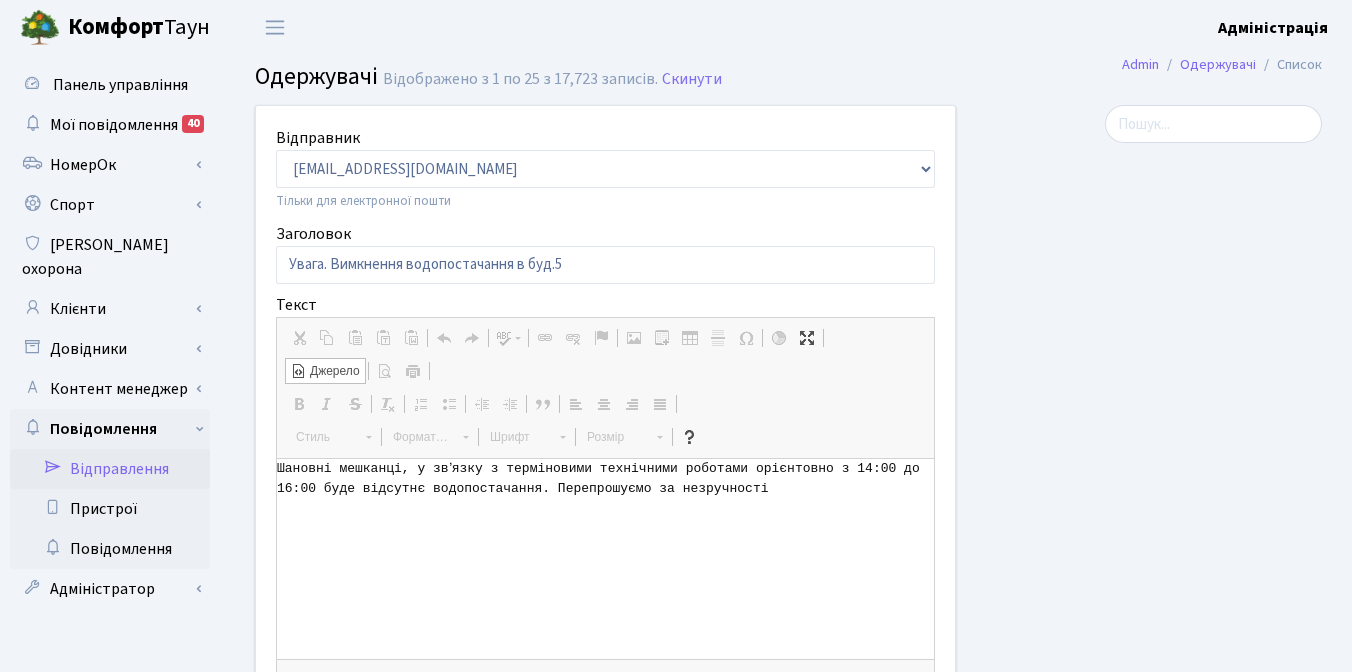 type on "Шановні мешканці, у звʼязку з терміновими технічними роботами орієнтовно з 14:00 до 16:00 буде відсутнє водопостачання. Перепрошуємо за незручності" 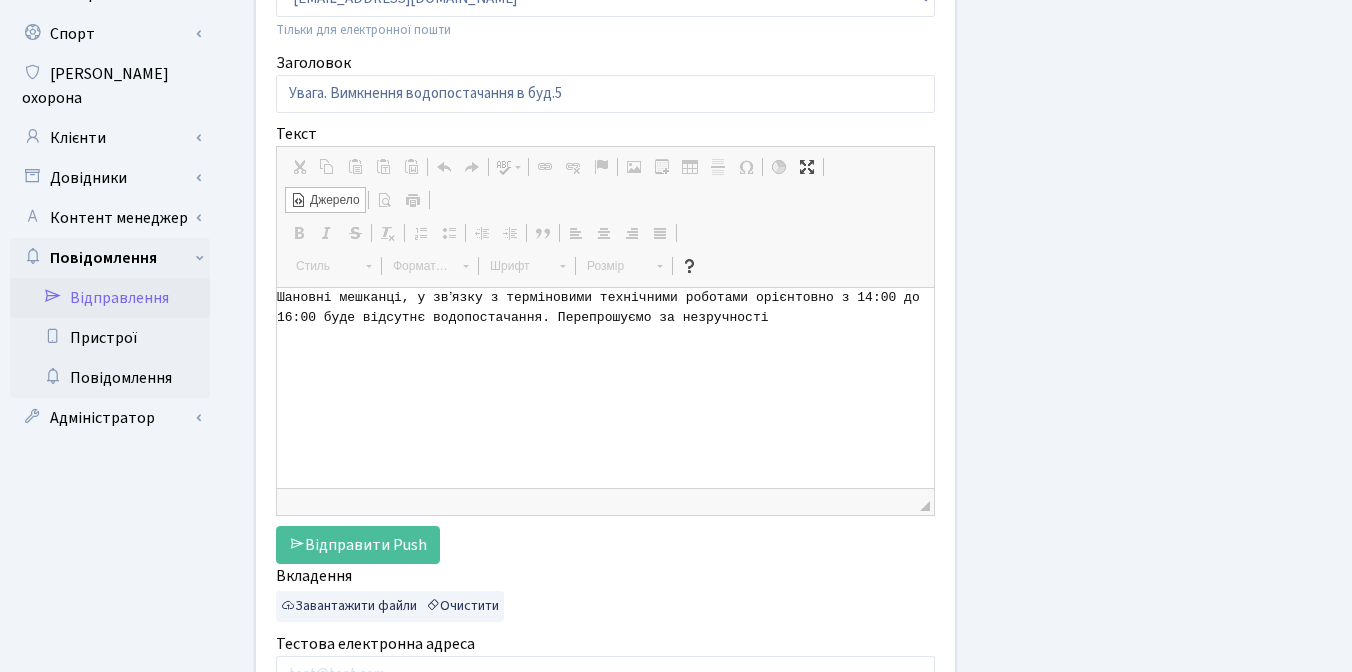 scroll, scrollTop: 183, scrollLeft: 0, axis: vertical 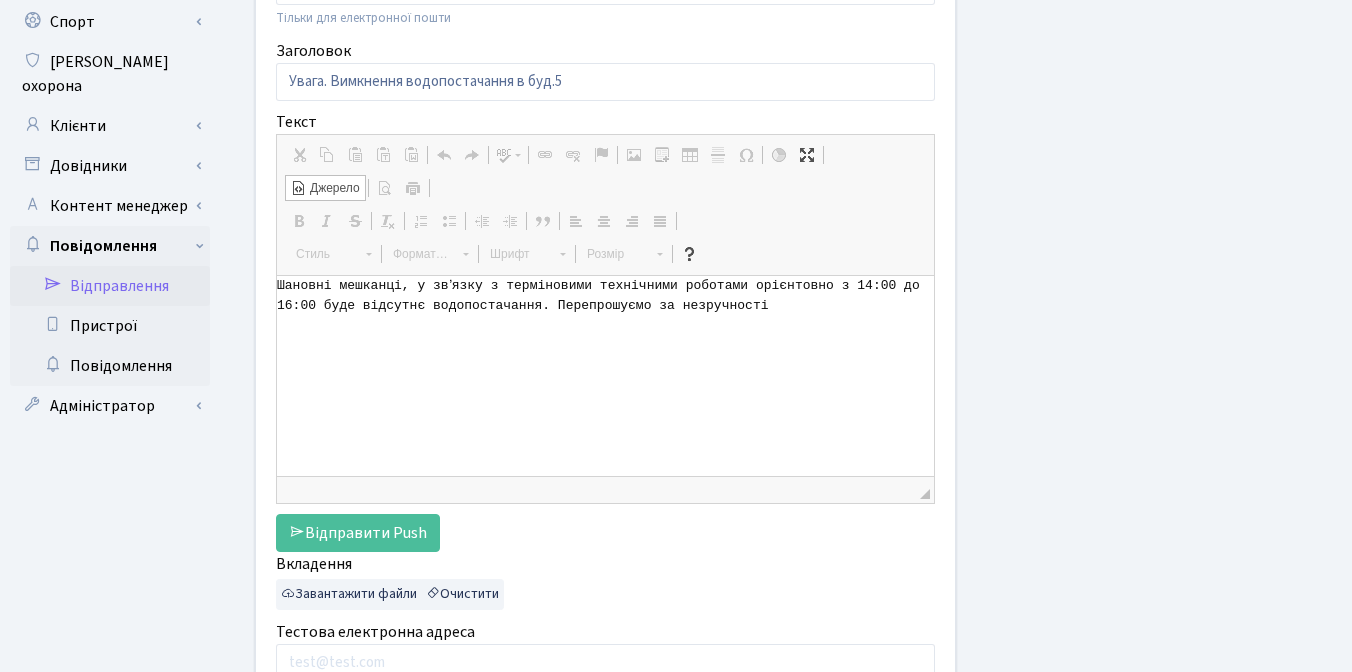 click on "Джерело" at bounding box center (333, 188) 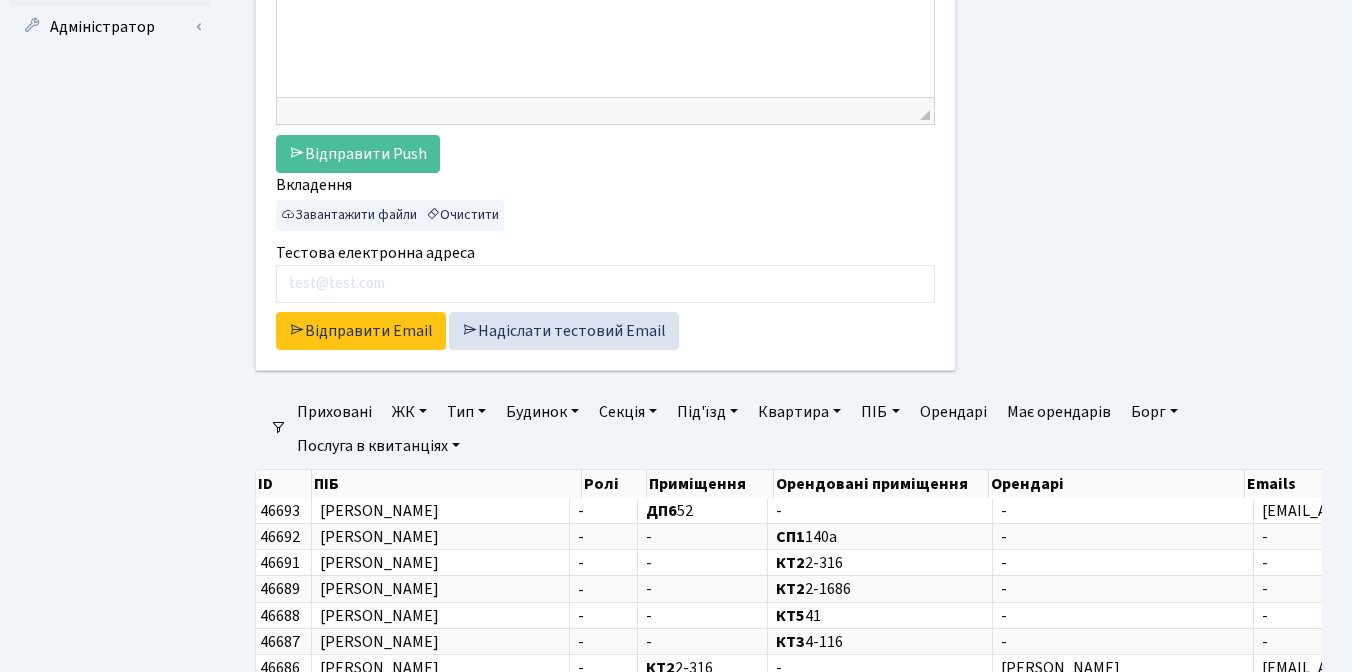 scroll, scrollTop: 613, scrollLeft: 0, axis: vertical 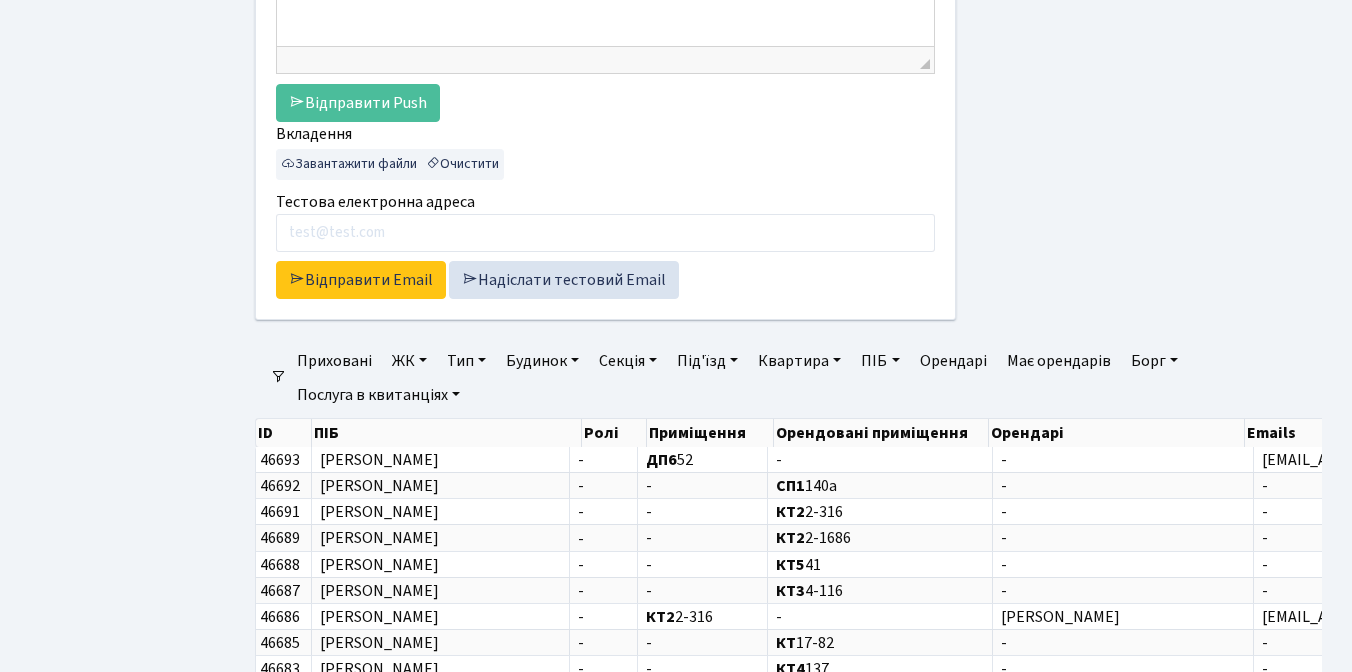 click on "ЖК" at bounding box center (409, 361) 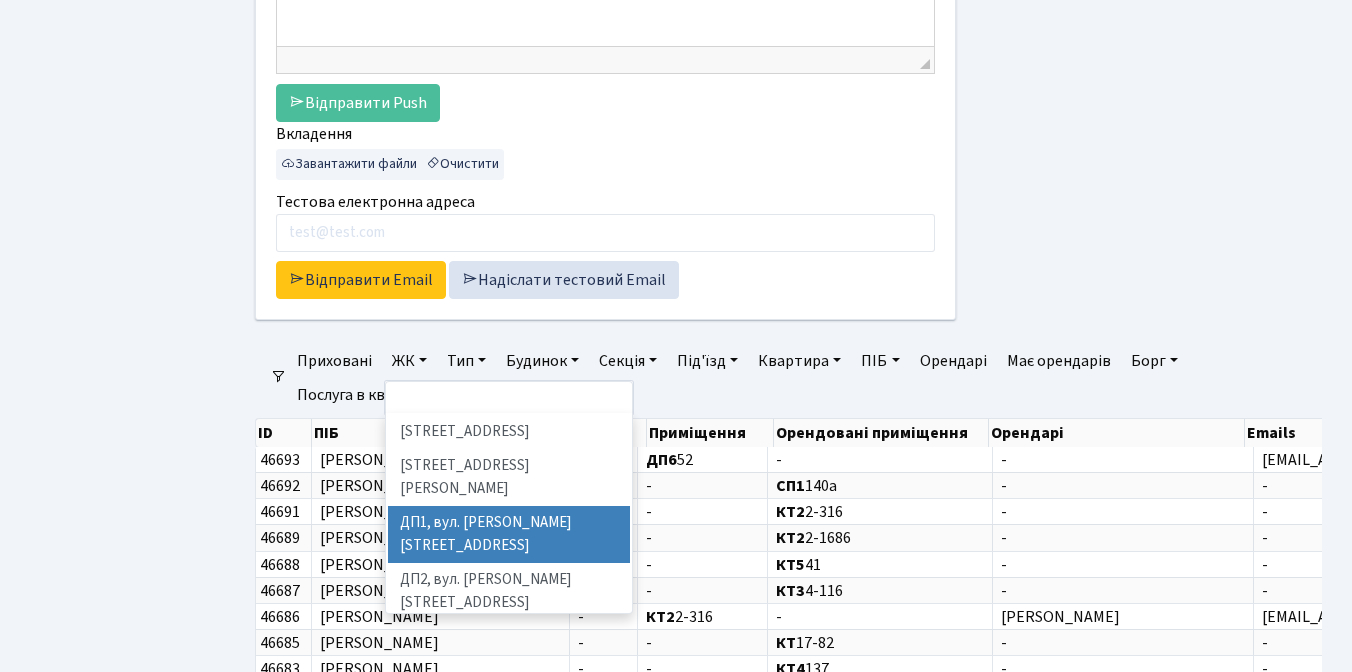 scroll, scrollTop: 619, scrollLeft: 0, axis: vertical 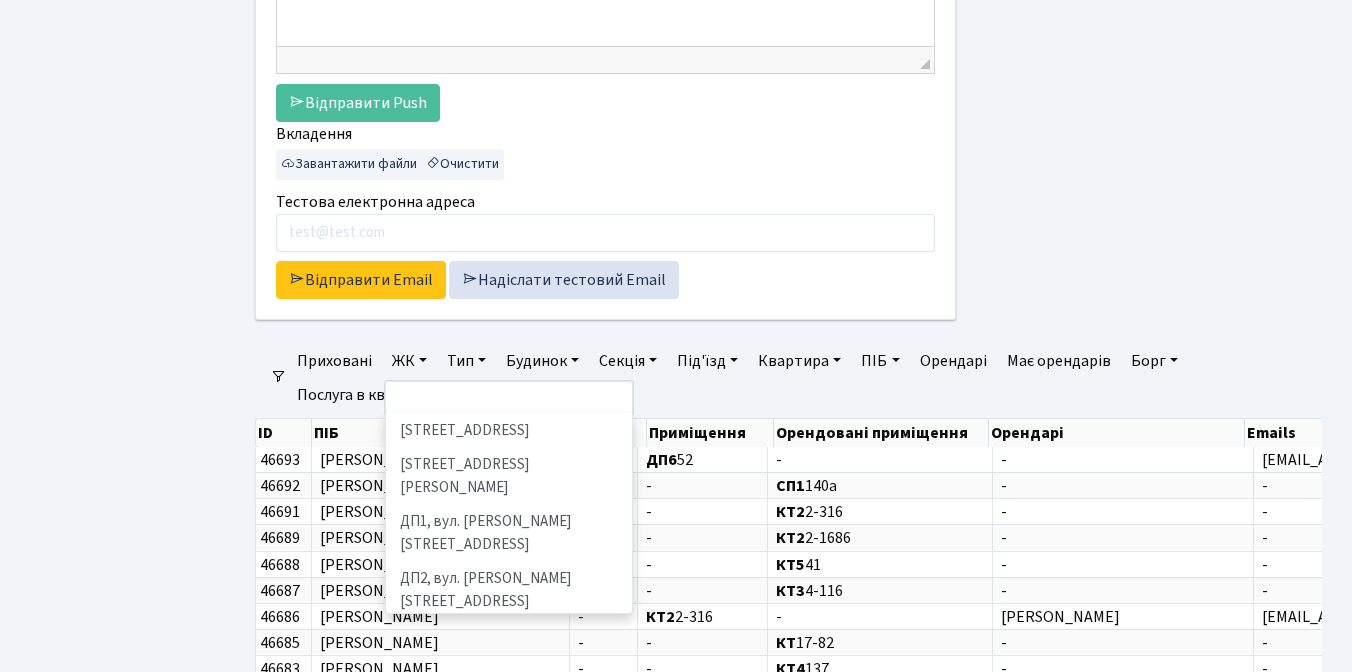 click on "ДП5, вул. [PERSON_NAME][STREET_ADDRESS]" at bounding box center [509, 761] 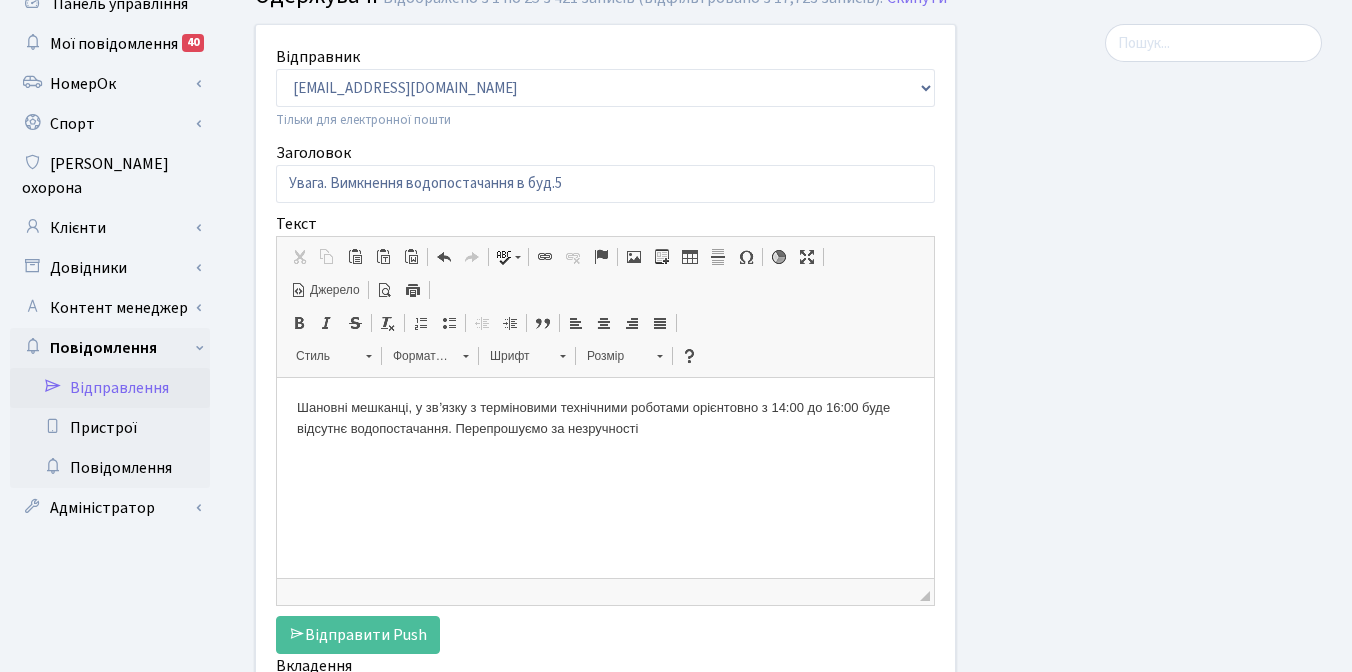 scroll, scrollTop: 0, scrollLeft: 0, axis: both 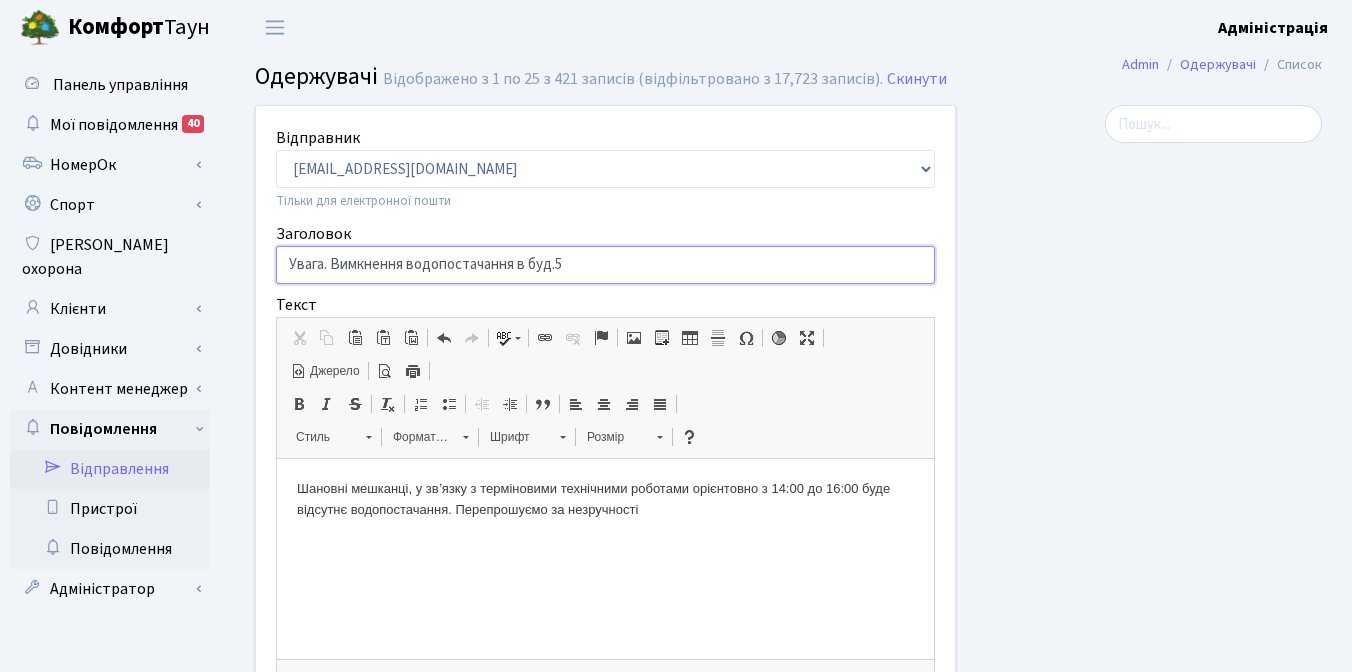 click on "Увага. Вимкнення водопостачання в буд.5" at bounding box center (605, 265) 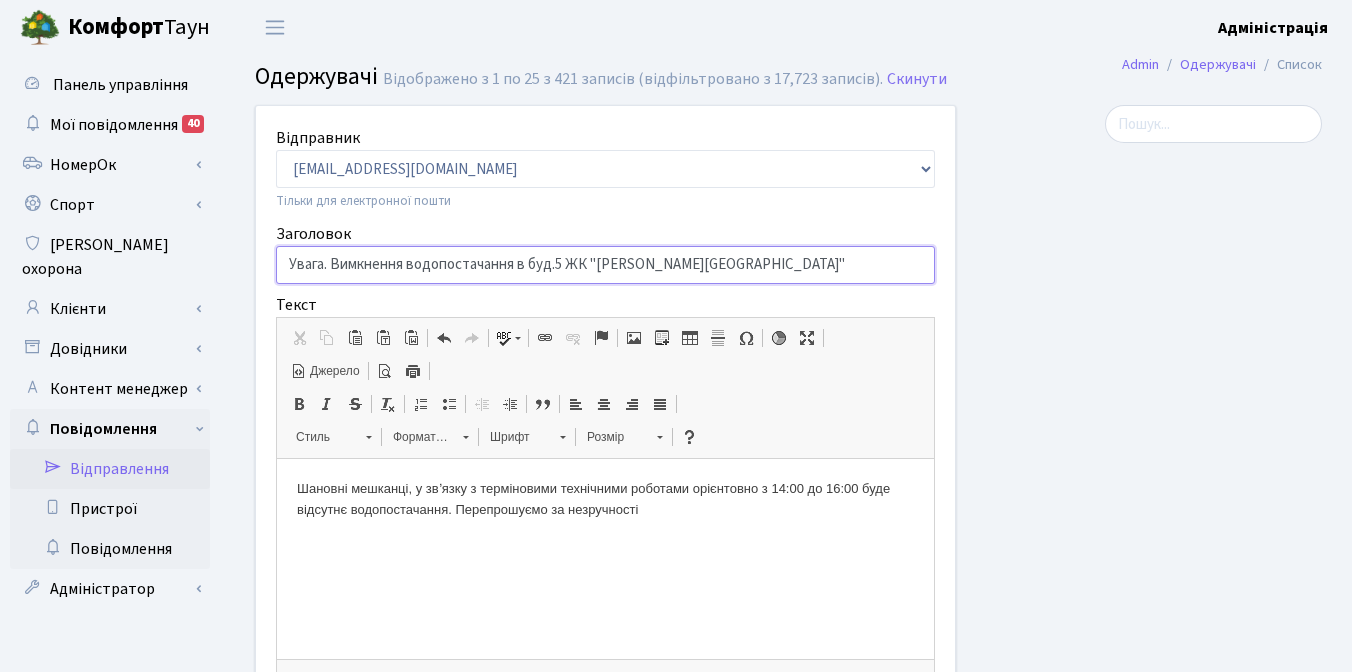 click on "Увага. Вимкнення водопостачання в буд.5 ЖК "[PERSON_NAME][GEOGRAPHIC_DATA]"" at bounding box center [605, 265] 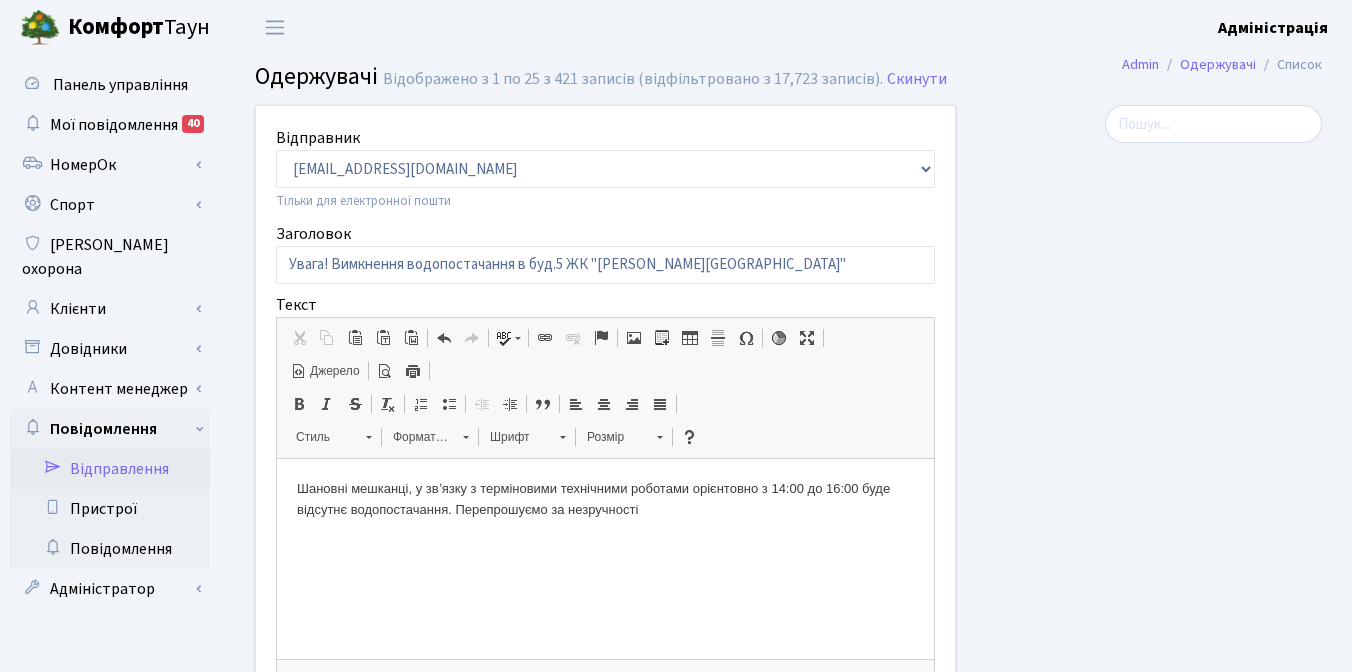 click on "Шановні мешканці, у звʼязку з терміновими технічними роботами орієнтовно з 14:00 до 16:00 буде відсутнє водопостачання. Перепрошуємо за незручності" at bounding box center (605, 500) 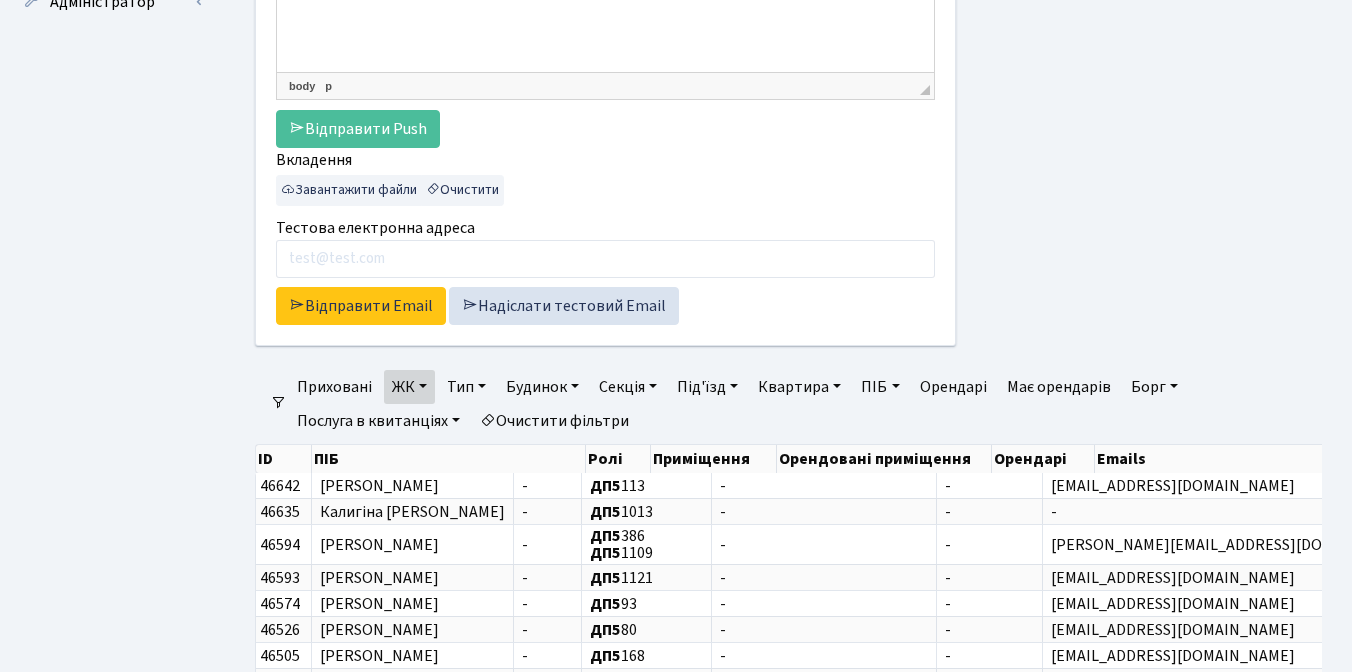 scroll, scrollTop: 0, scrollLeft: 0, axis: both 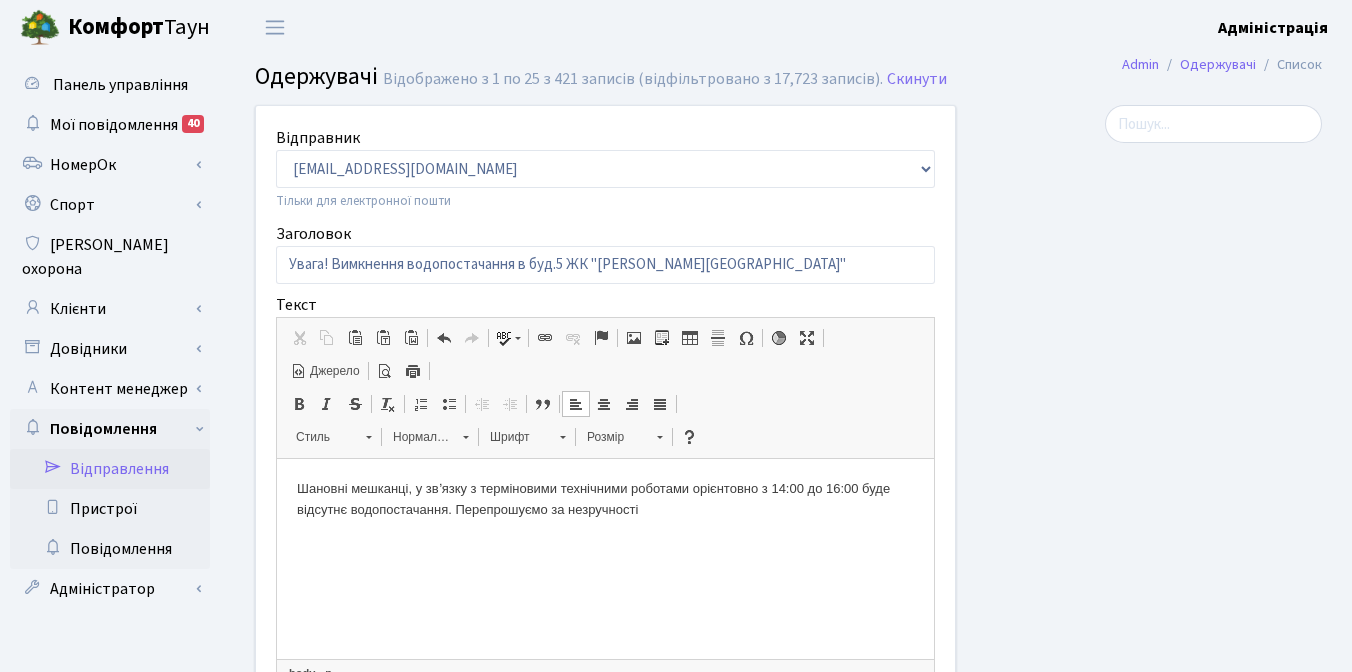 click at bounding box center [1154, 531] 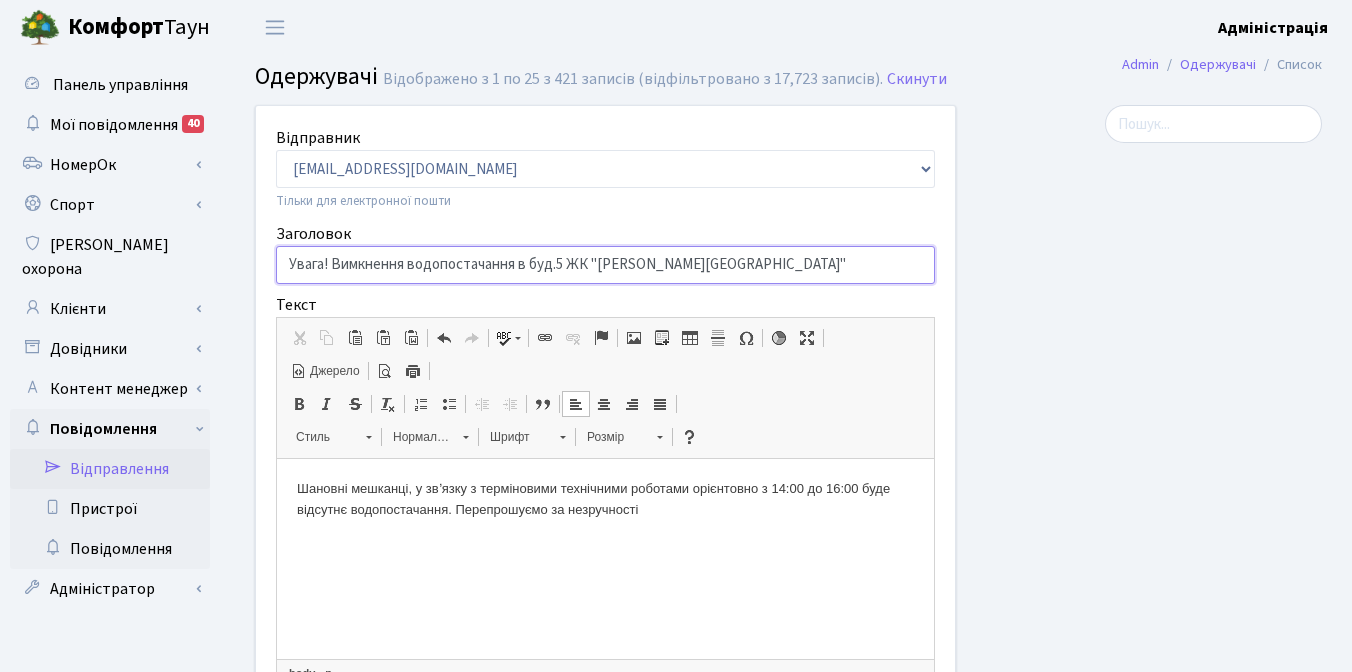 click on "Увага! Вимкнення водопостачання в буд.5 ЖК "[PERSON_NAME][GEOGRAPHIC_DATA]"" at bounding box center [605, 265] 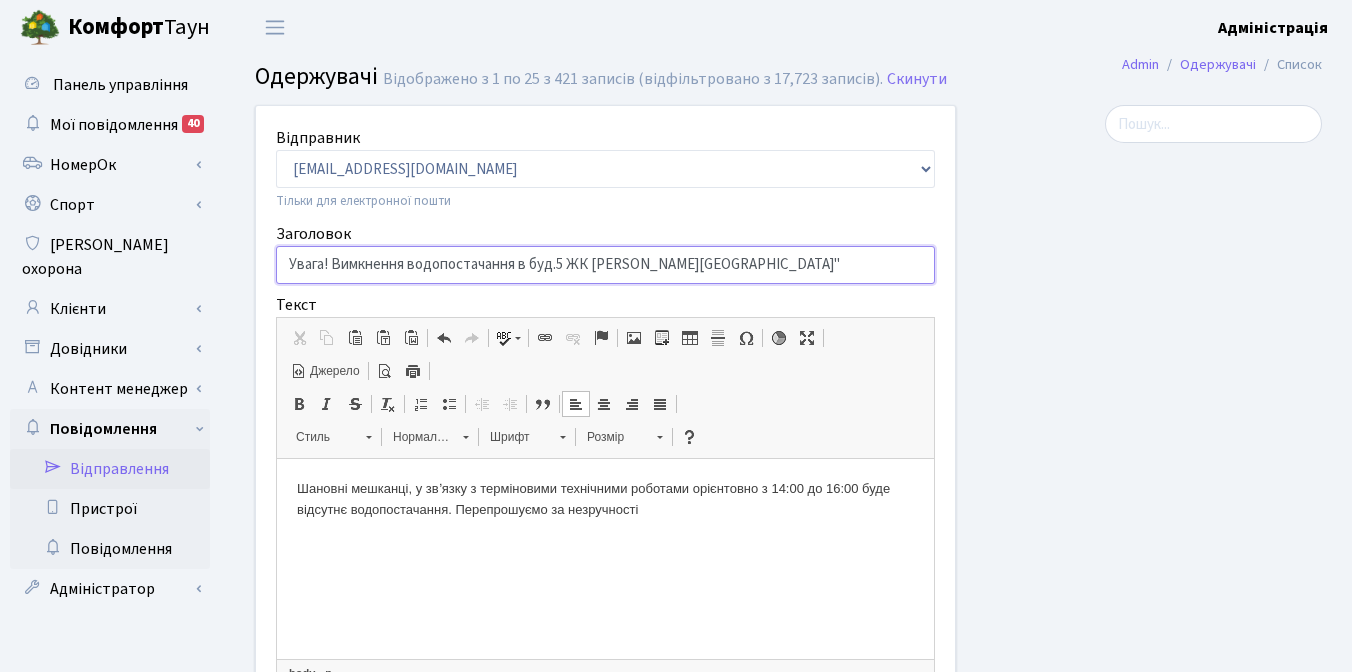 click on "Увага! Вимкнення водопостачання в буд.5 ЖК [PERSON_NAME][GEOGRAPHIC_DATA]"" at bounding box center (605, 265) 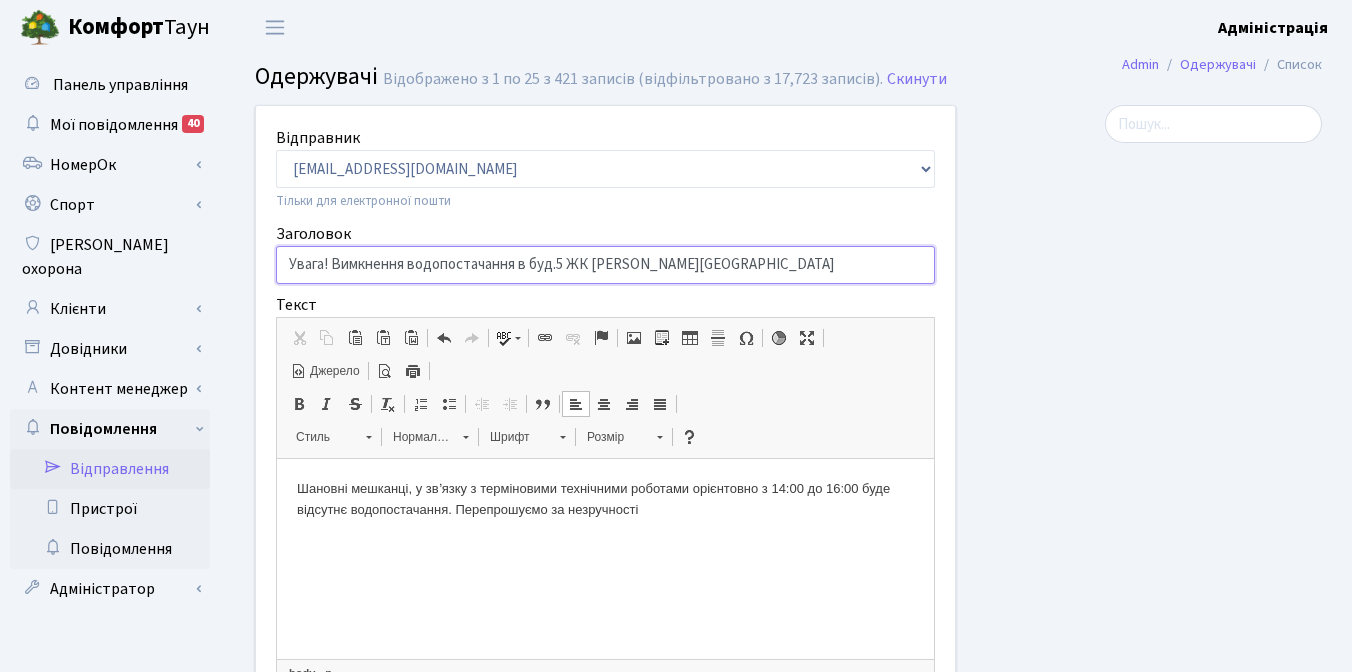 type on "Увага! Вимкнення водопостачання в буд.5 ЖК [PERSON_NAME][GEOGRAPHIC_DATA]" 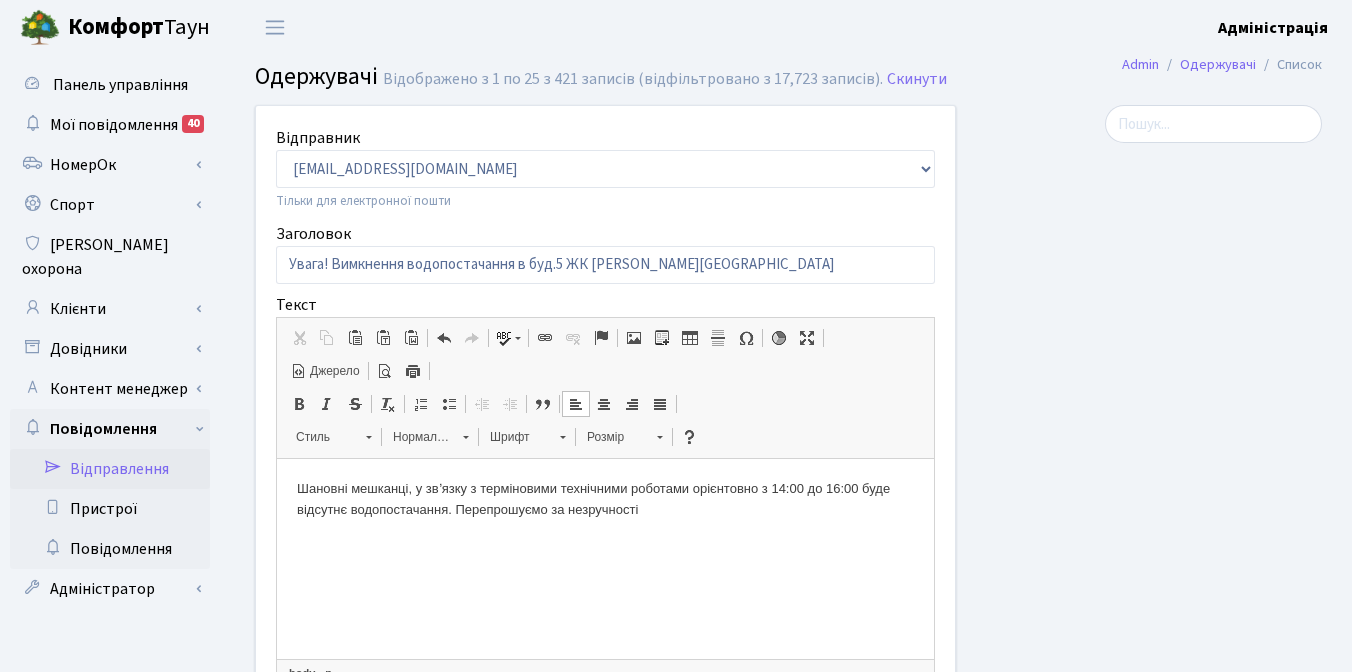 click at bounding box center (1154, 531) 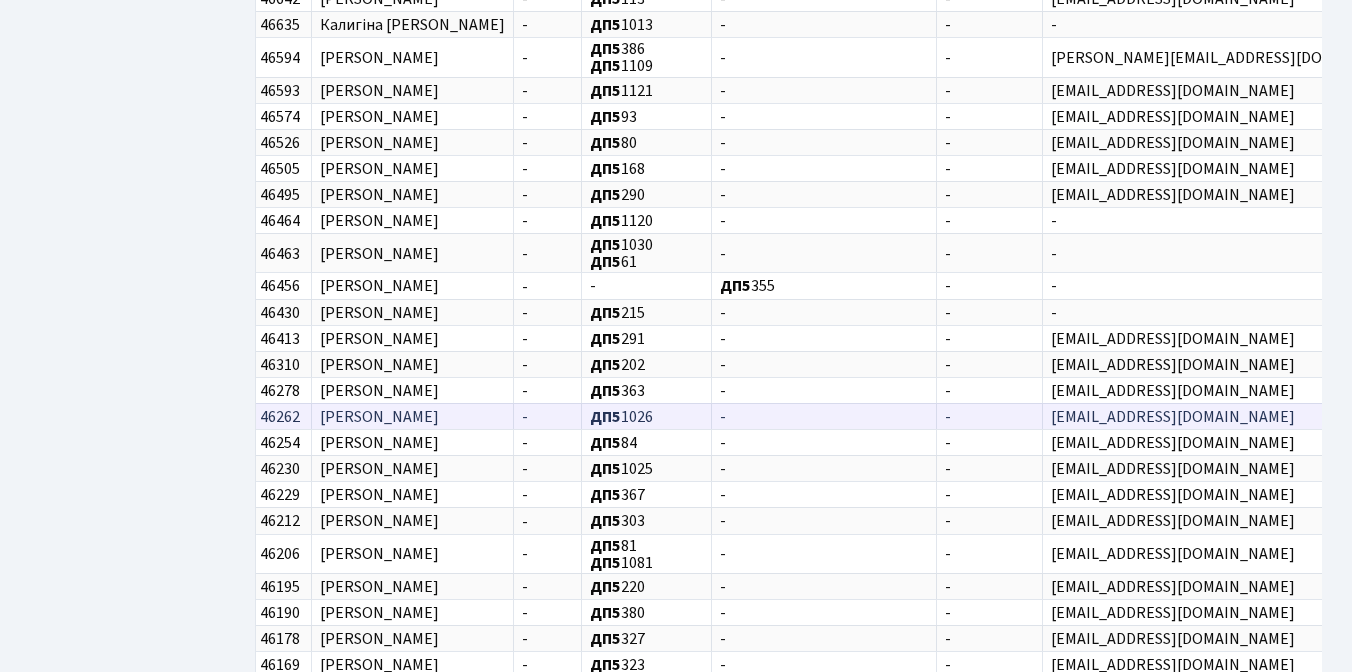 scroll, scrollTop: 237, scrollLeft: 0, axis: vertical 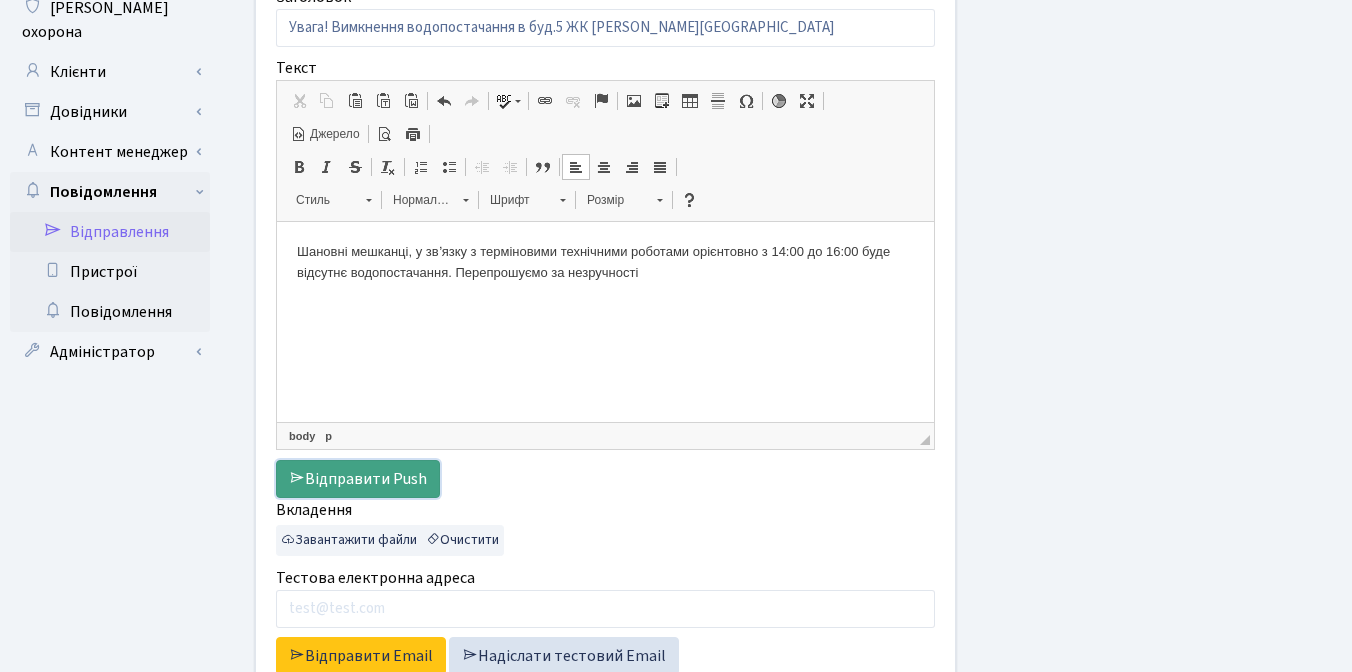 click on "Відправити Push" at bounding box center [358, 479] 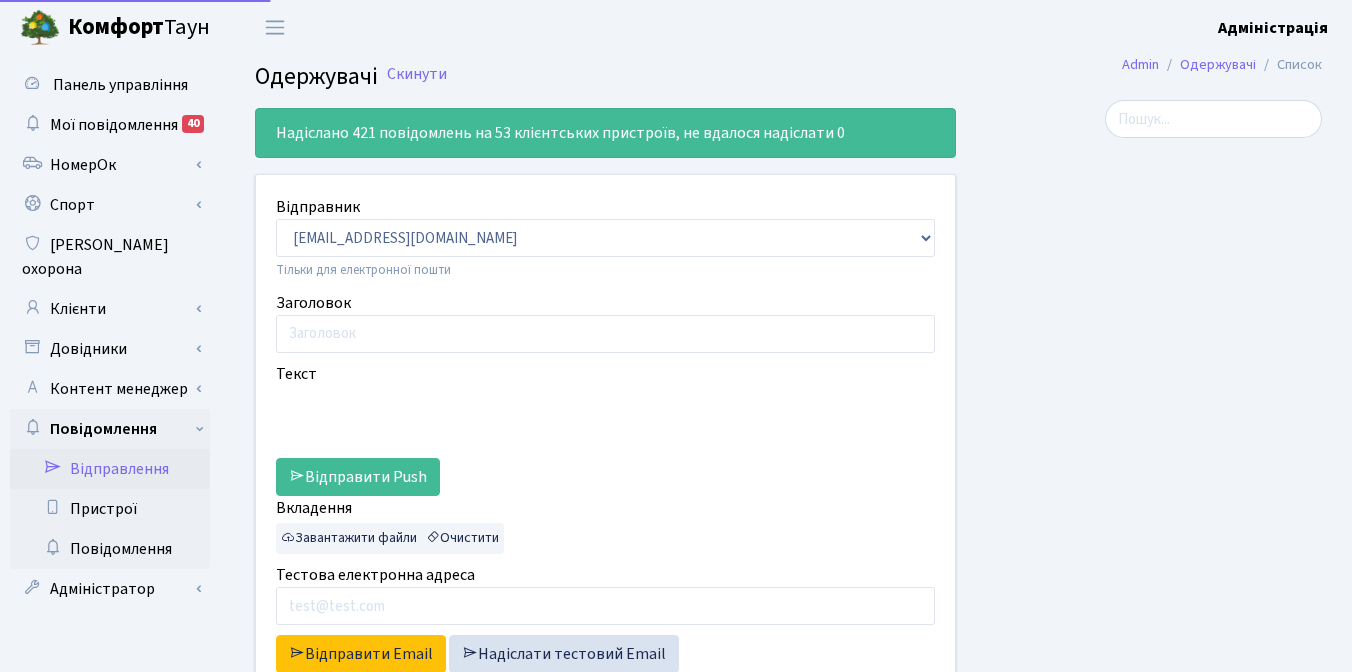 select on "25" 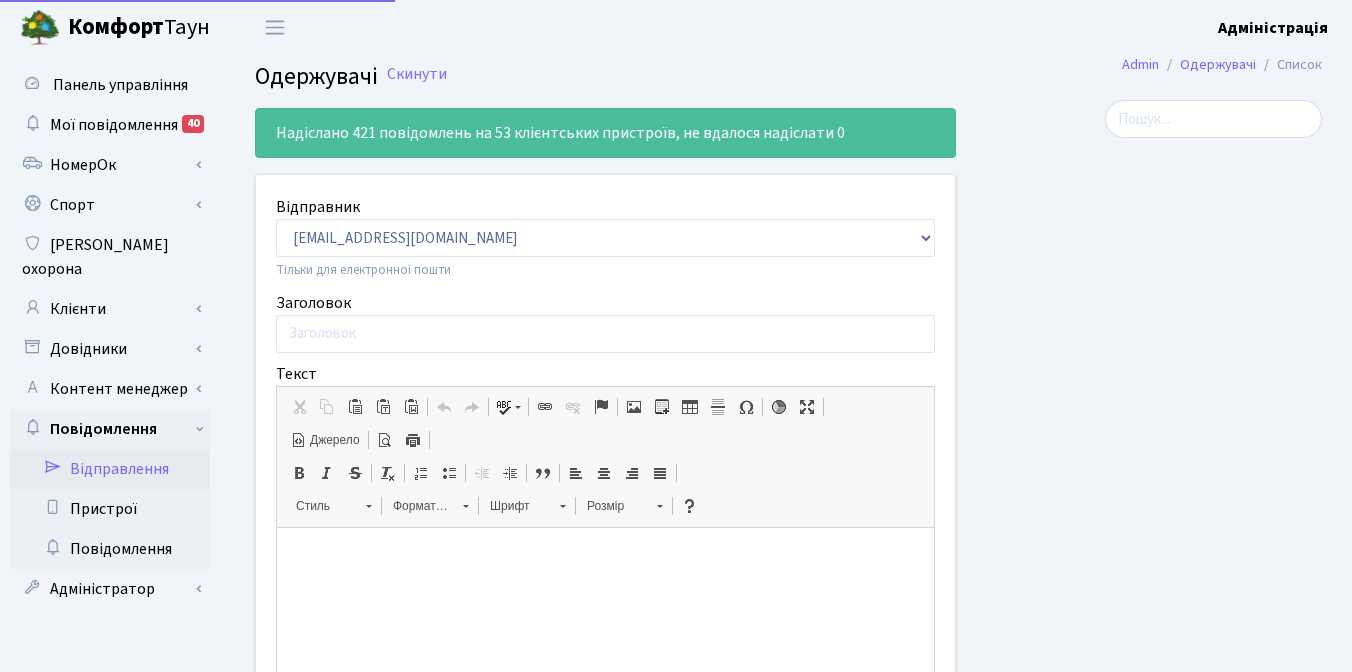 scroll, scrollTop: 0, scrollLeft: 0, axis: both 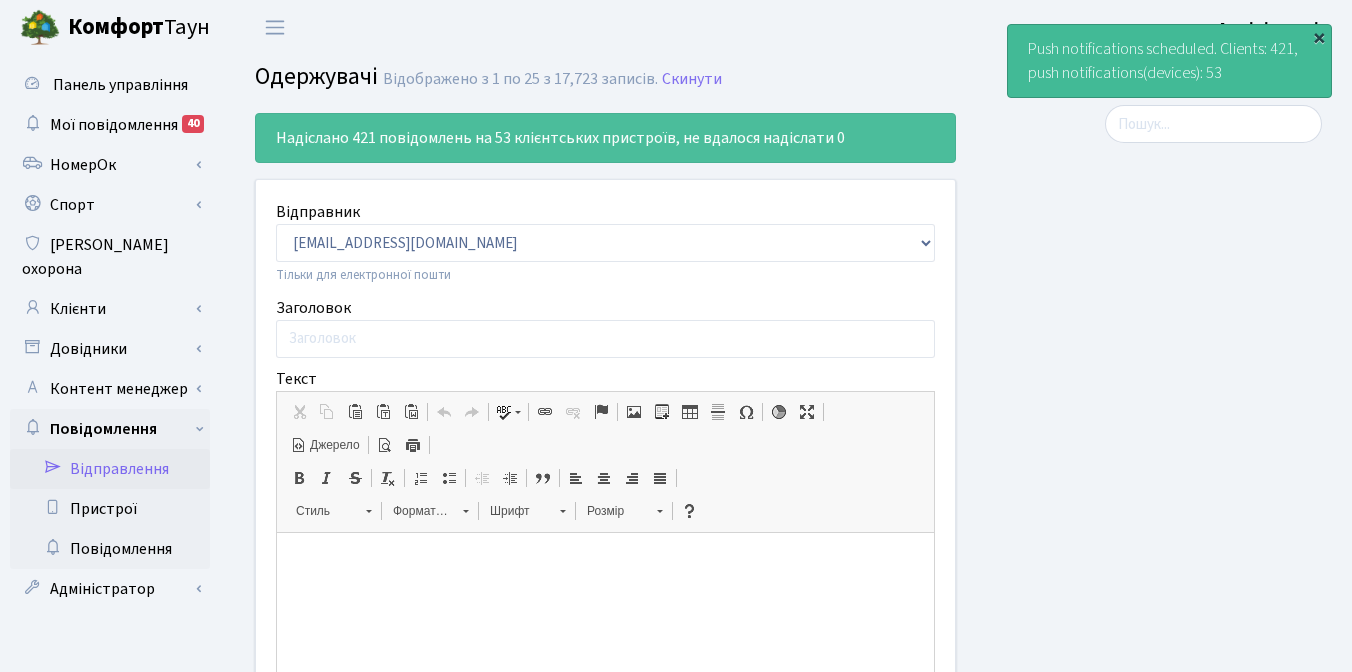 click on "×" at bounding box center (1319, 37) 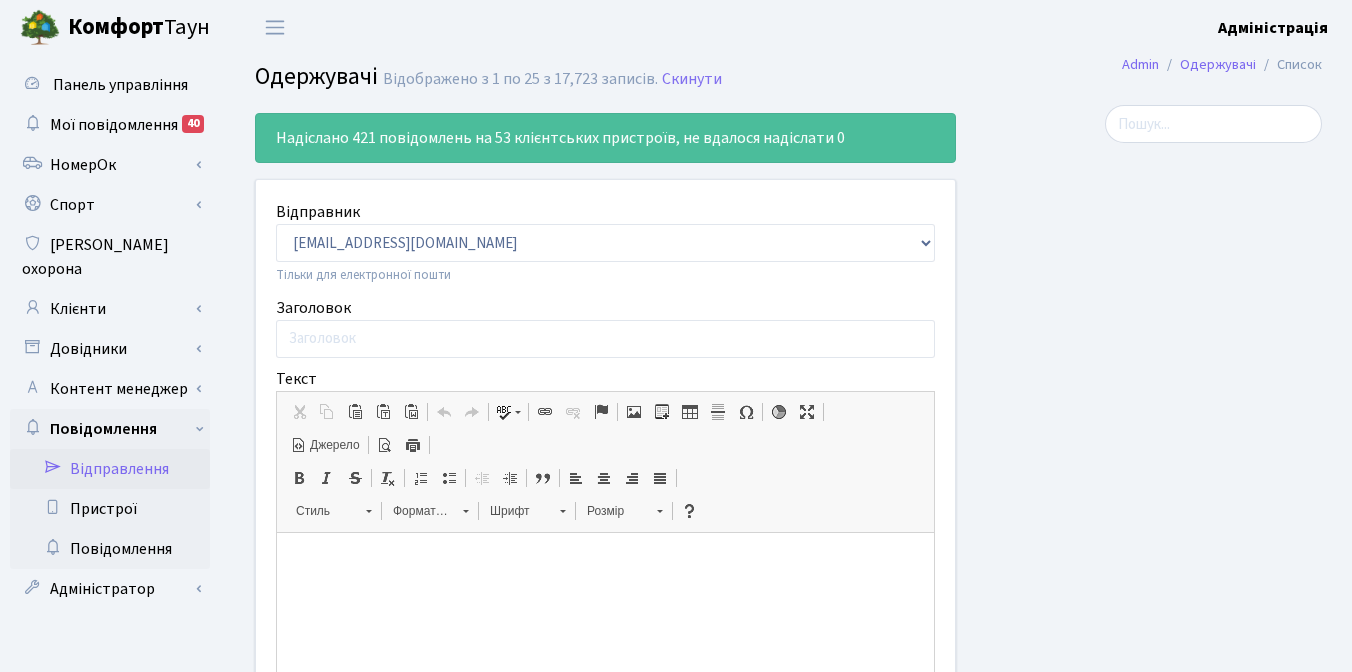 click on "Одержувачі
Відображено з 1 по 25 з 17,723 записів. Скинути" at bounding box center (788, 80) 